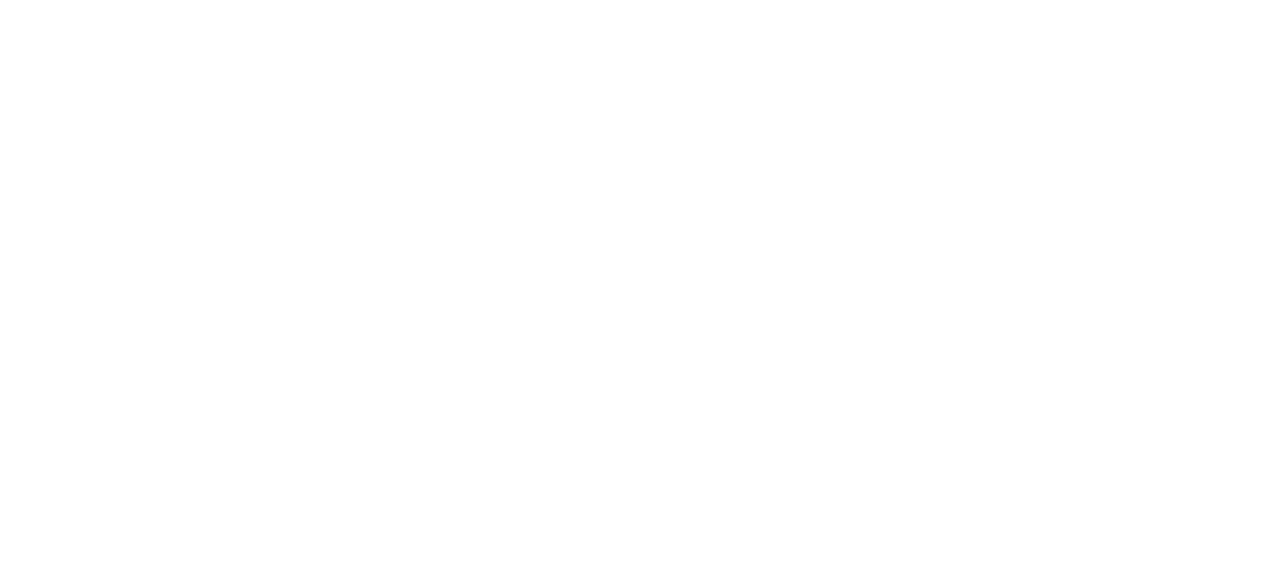 scroll, scrollTop: 0, scrollLeft: 0, axis: both 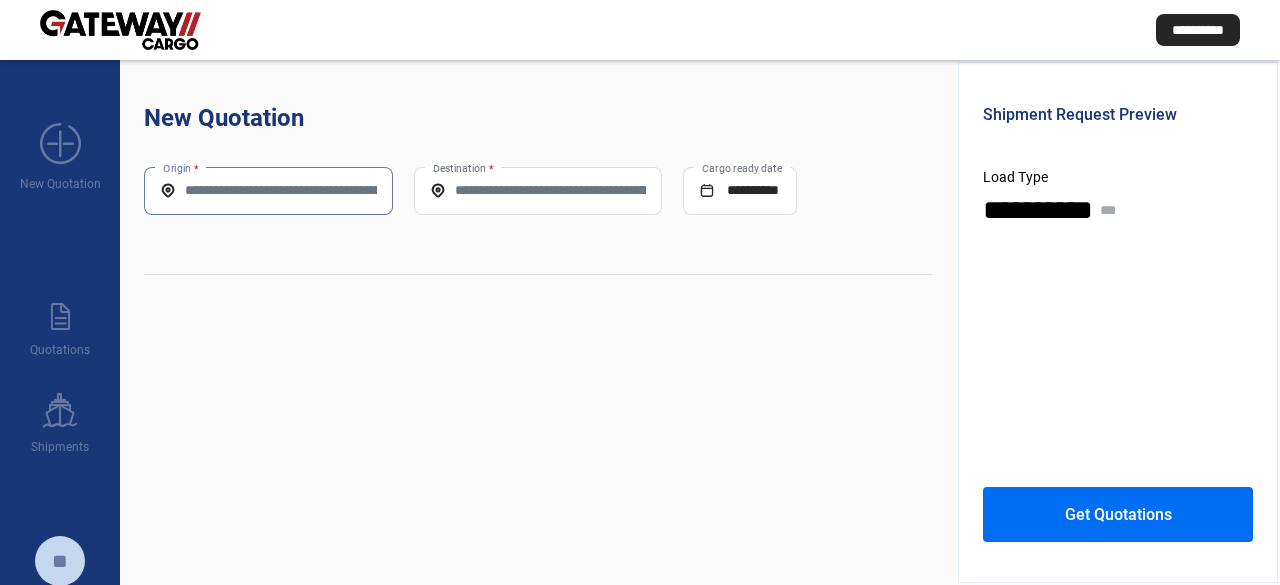 click on "Origin *" at bounding box center [268, 190] 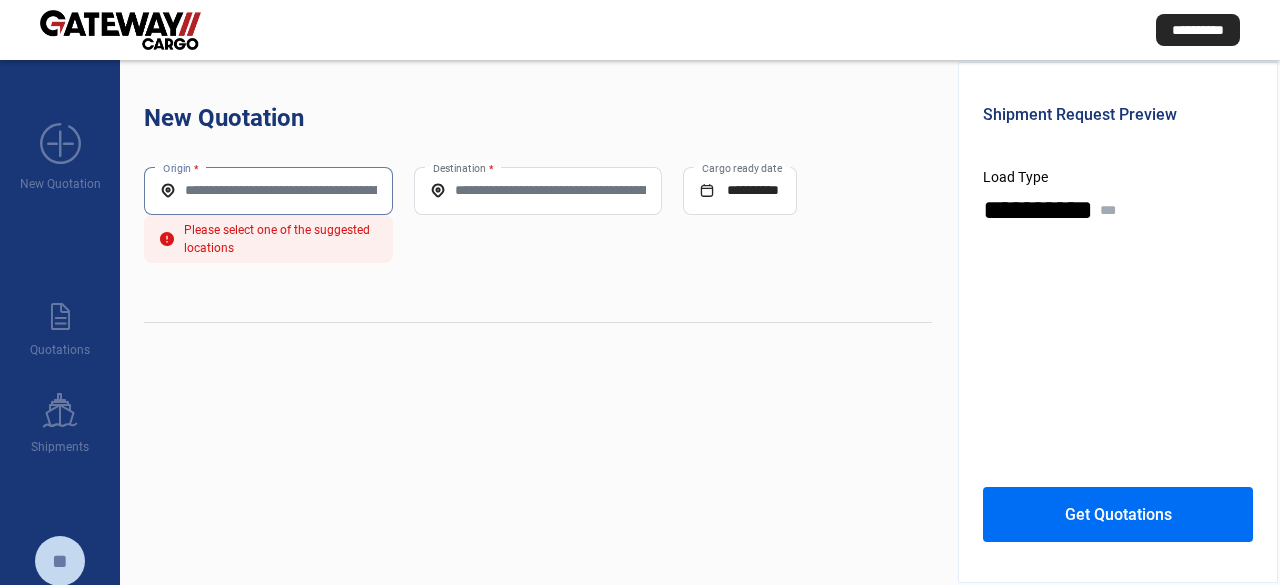 paste on "**********" 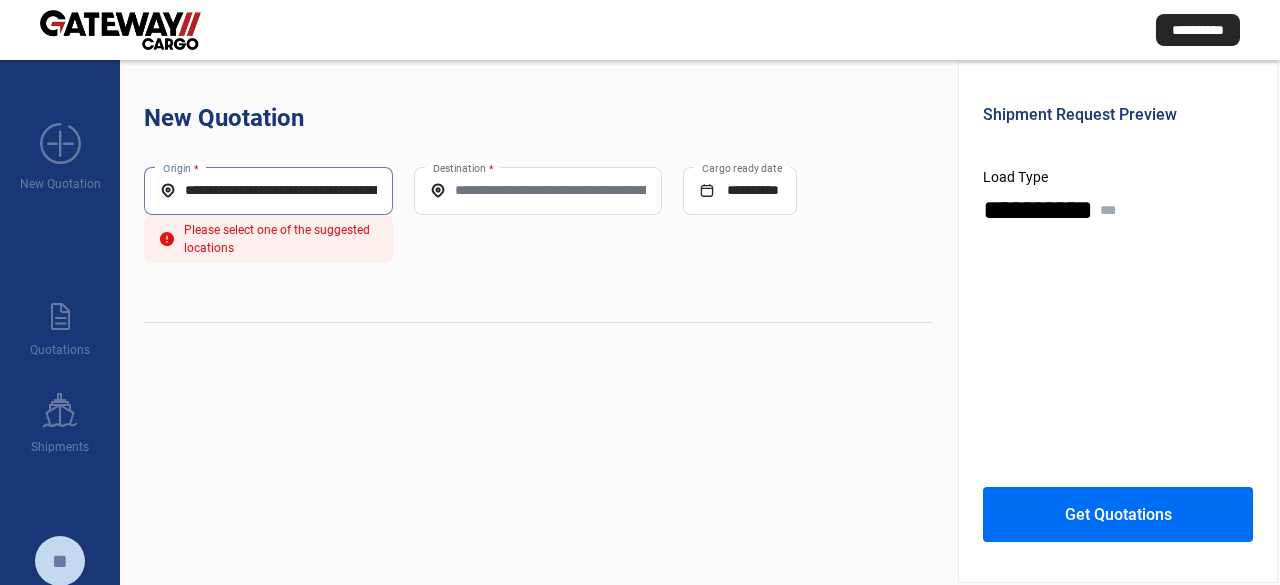scroll, scrollTop: 0, scrollLeft: 322, axis: horizontal 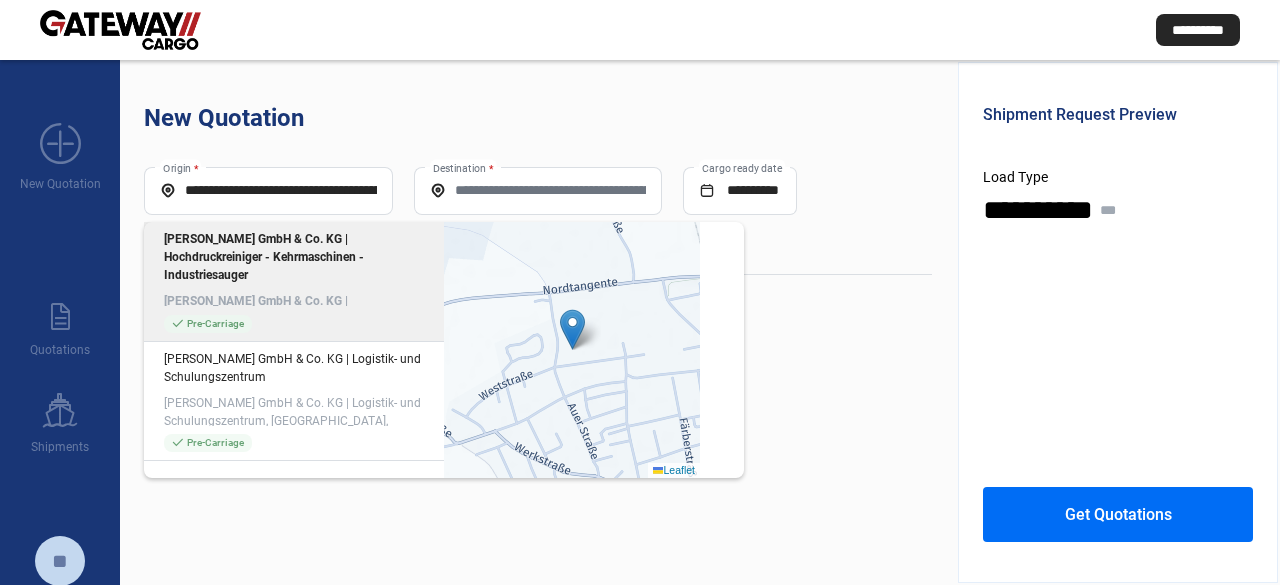 click on "[PERSON_NAME] GmbH & Co. KG | Hochdruckreiniger - Kehrmaschinen - Industriesauger, [PERSON_NAME][GEOGRAPHIC_DATA], [GEOGRAPHIC_DATA], [GEOGRAPHIC_DATA]" 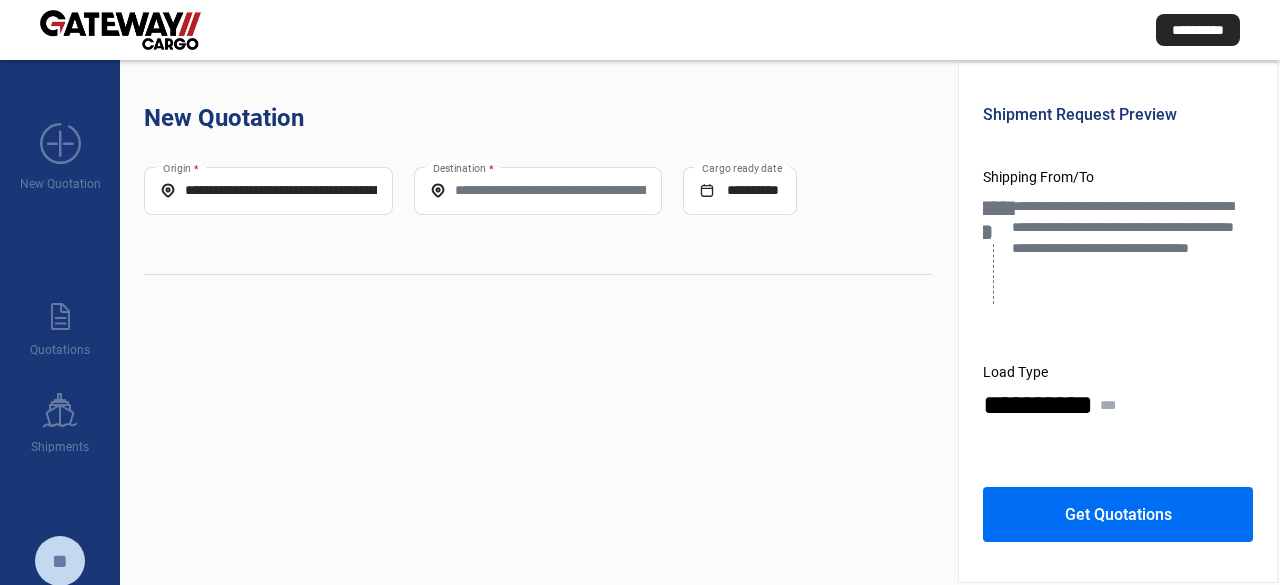 click on "Destination *" 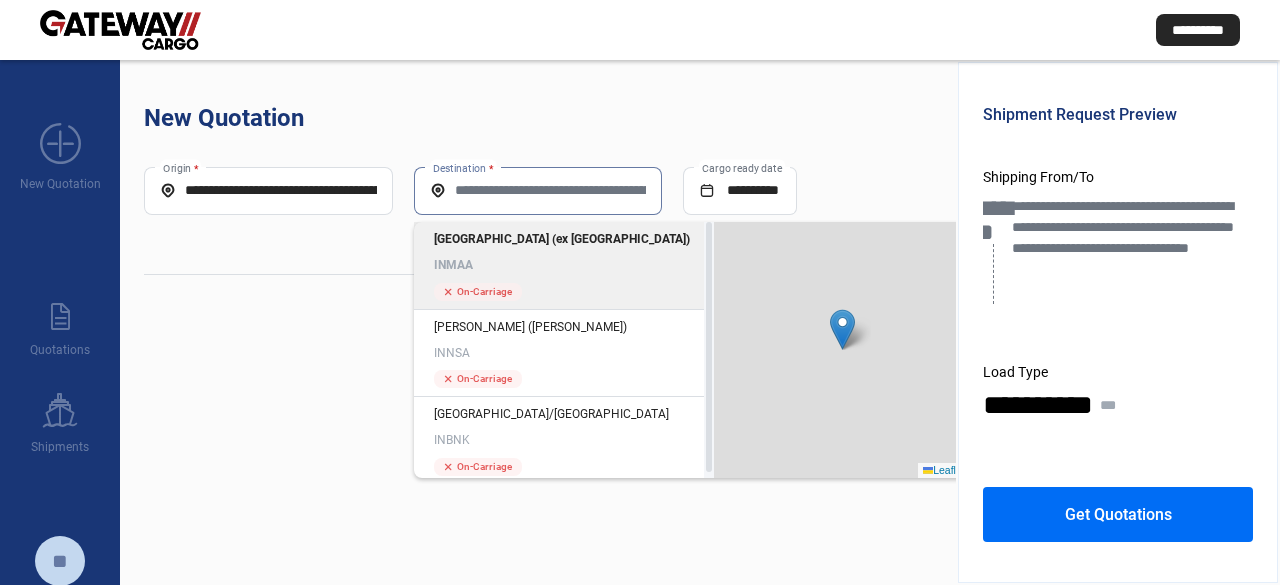 click on "Destination *" at bounding box center [538, 190] 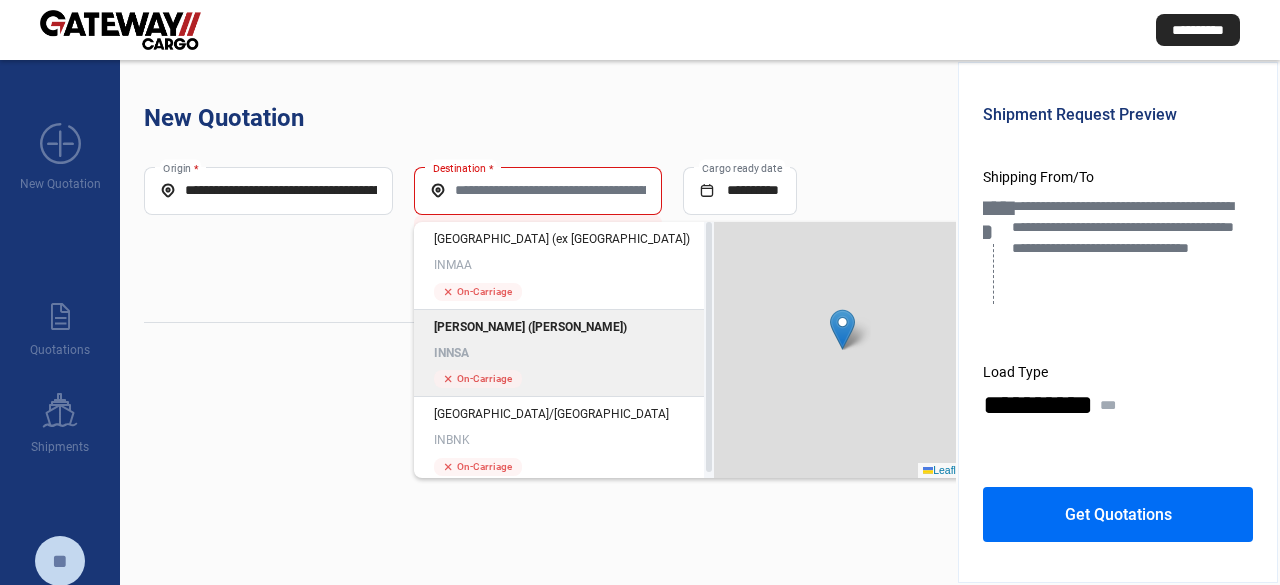 click on "[PERSON_NAME] ([PERSON_NAME])" 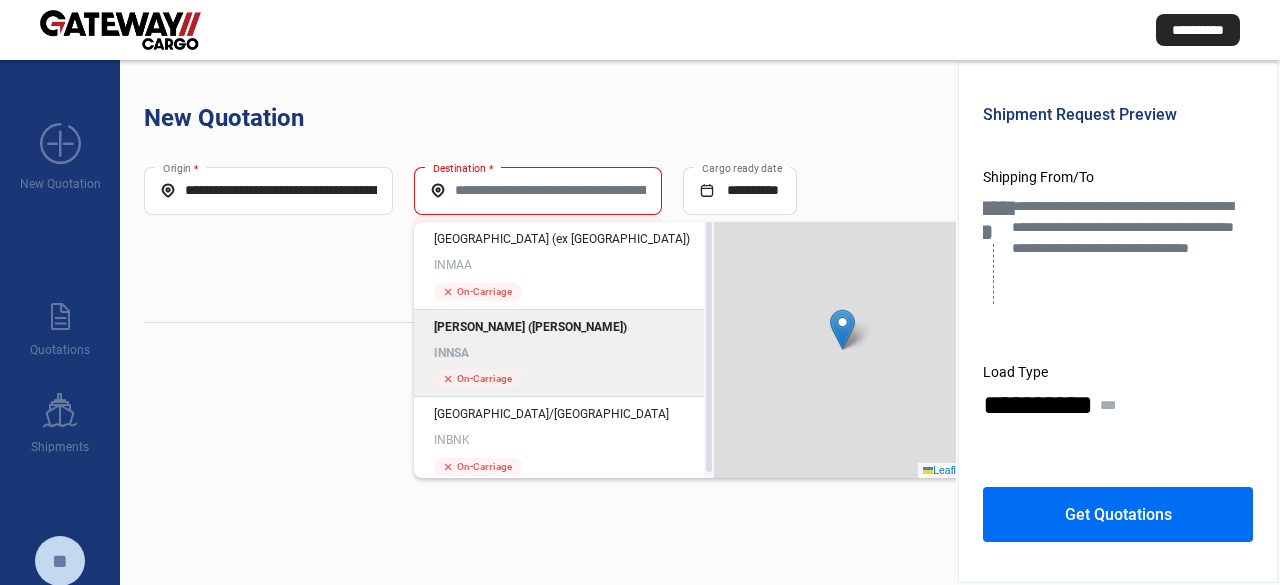type on "*****" 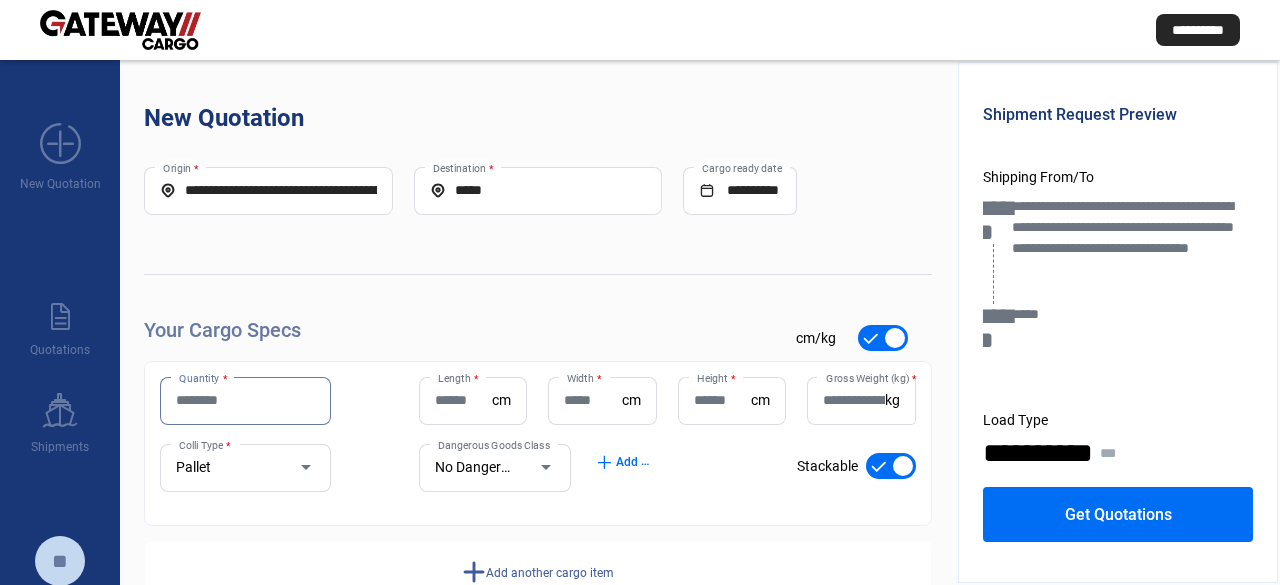 click on "Quantity *" at bounding box center (245, 400) 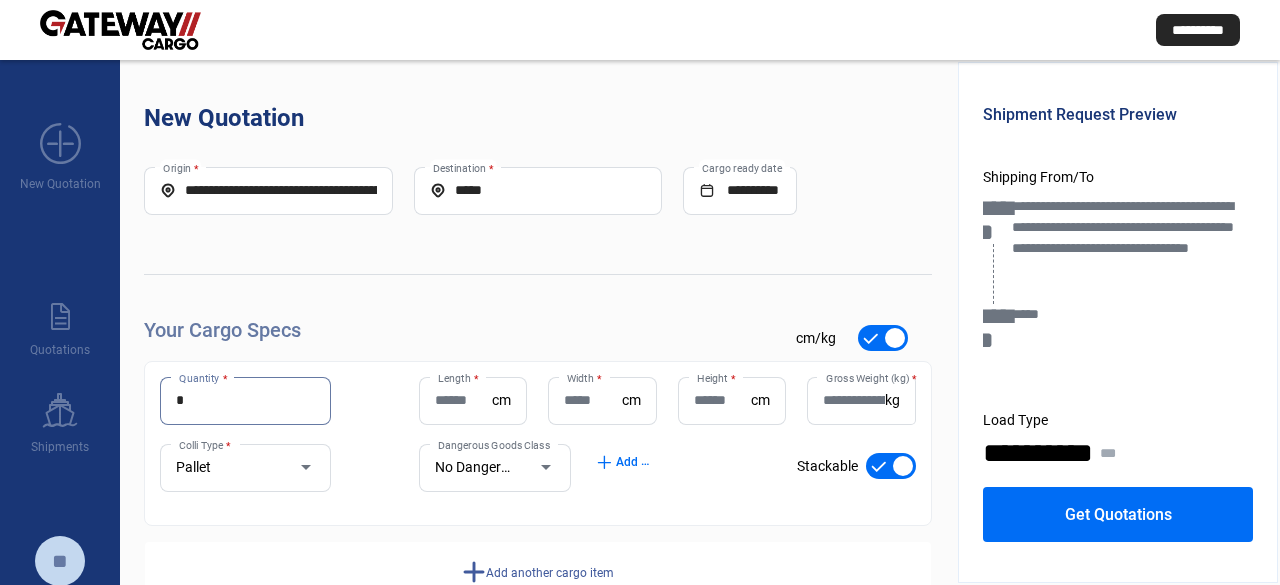 type on "*" 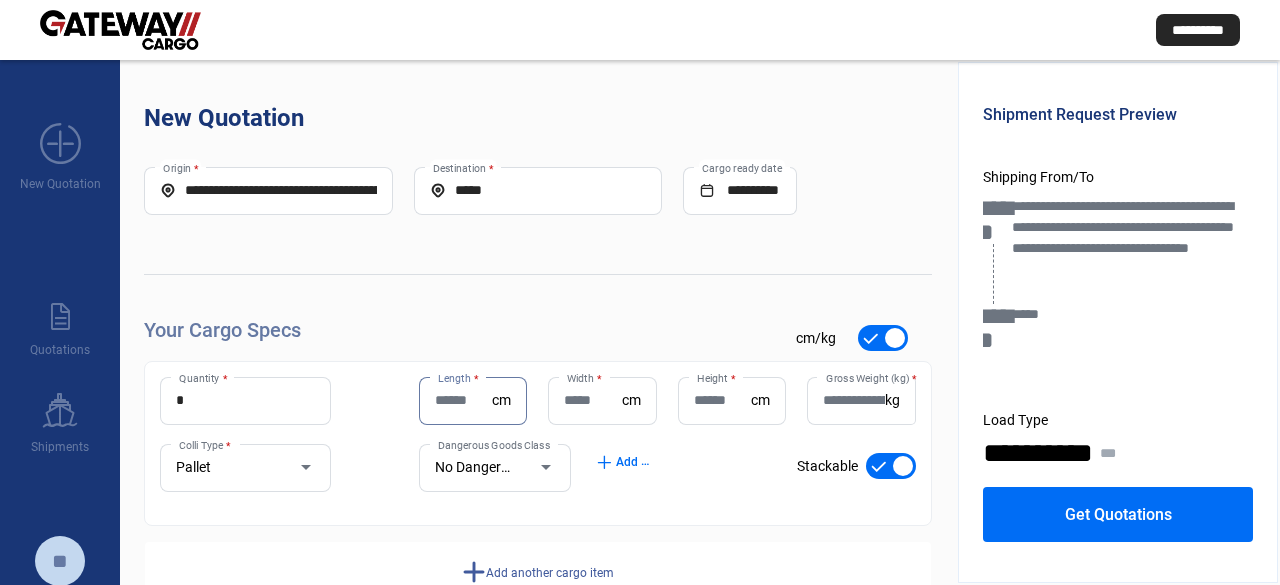 click on "*" at bounding box center (245, 400) 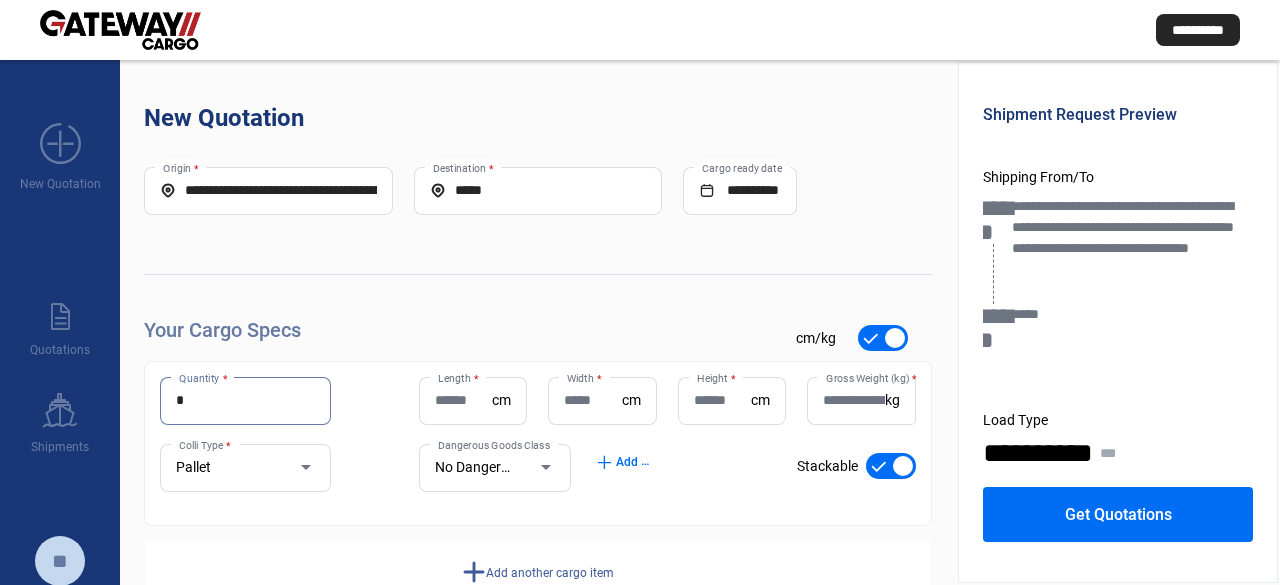 type on "*" 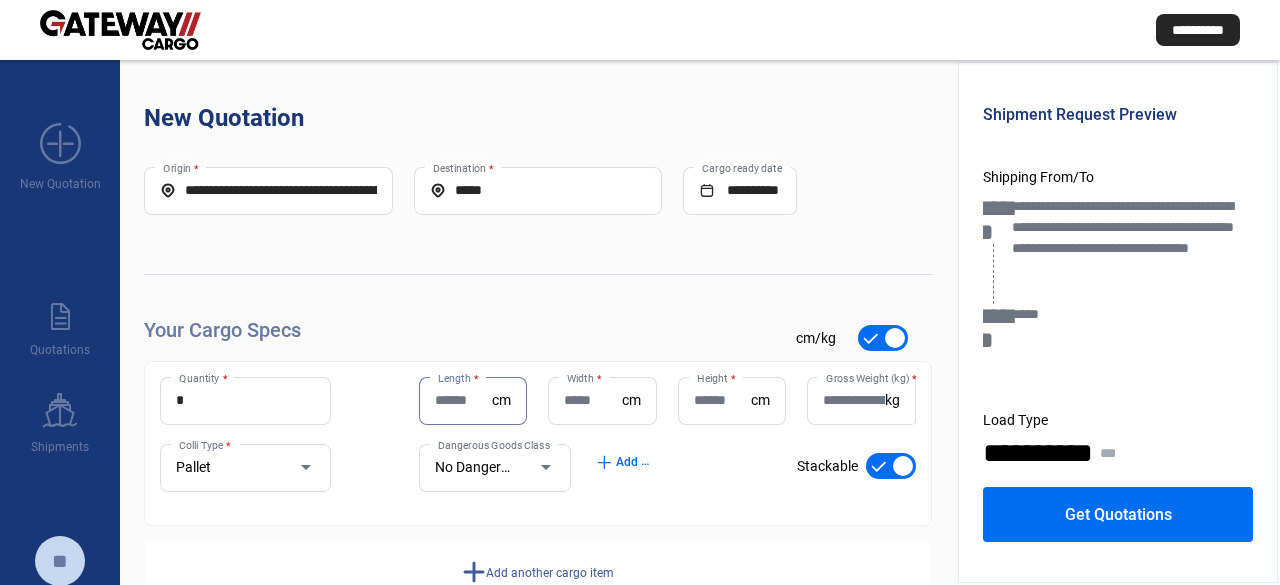 click on "Length  *" at bounding box center (463, 400) 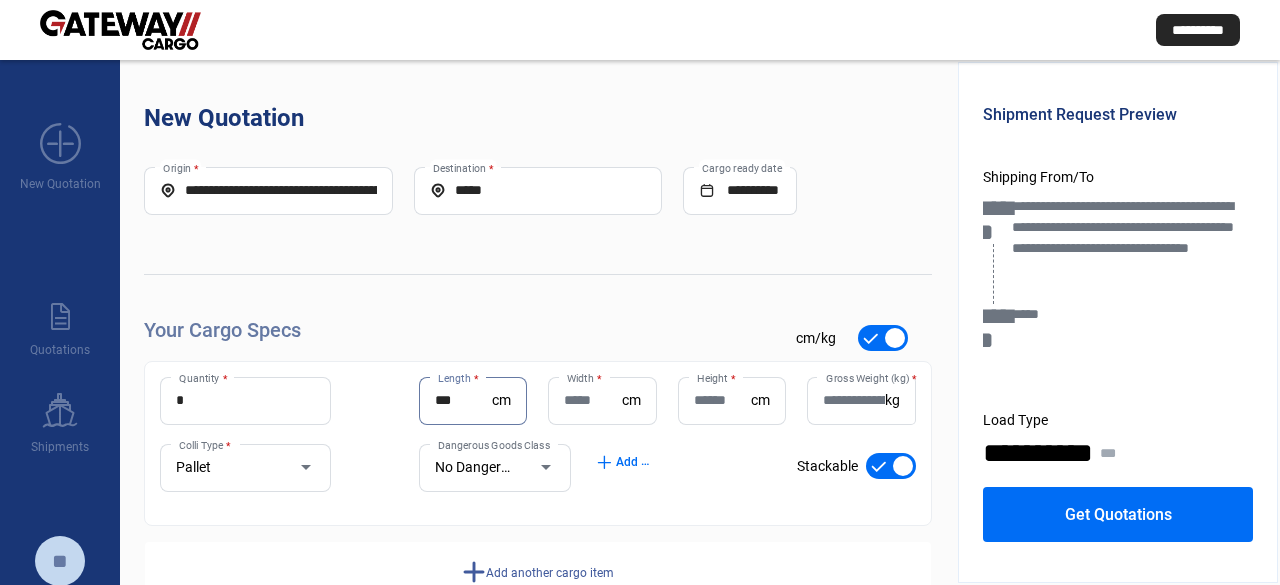type on "***" 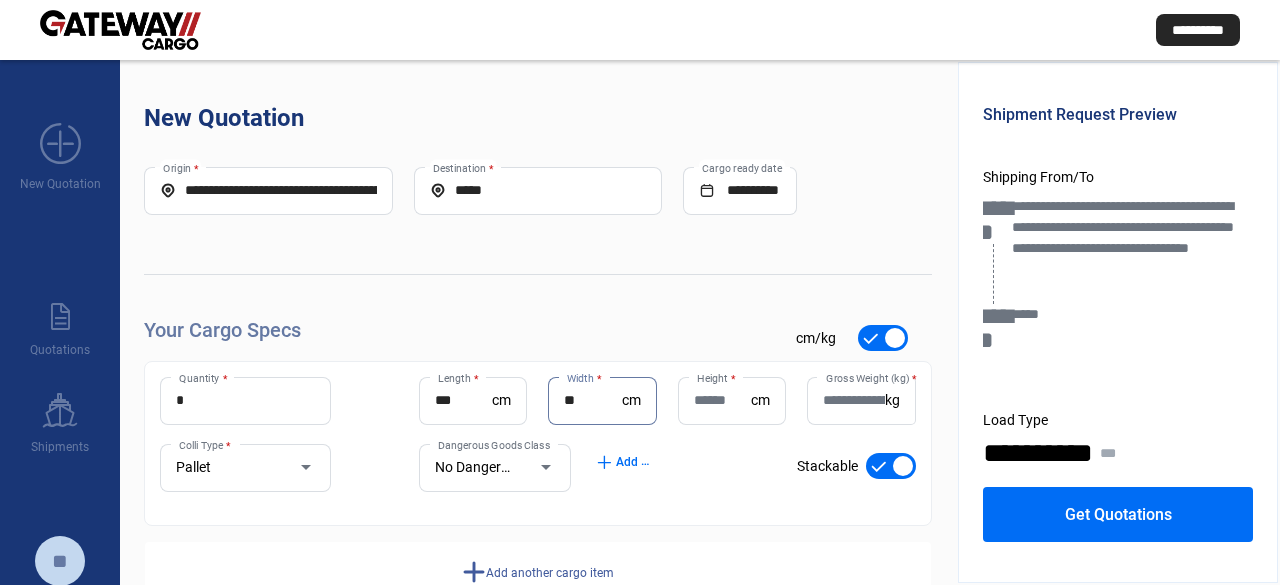 type on "**" 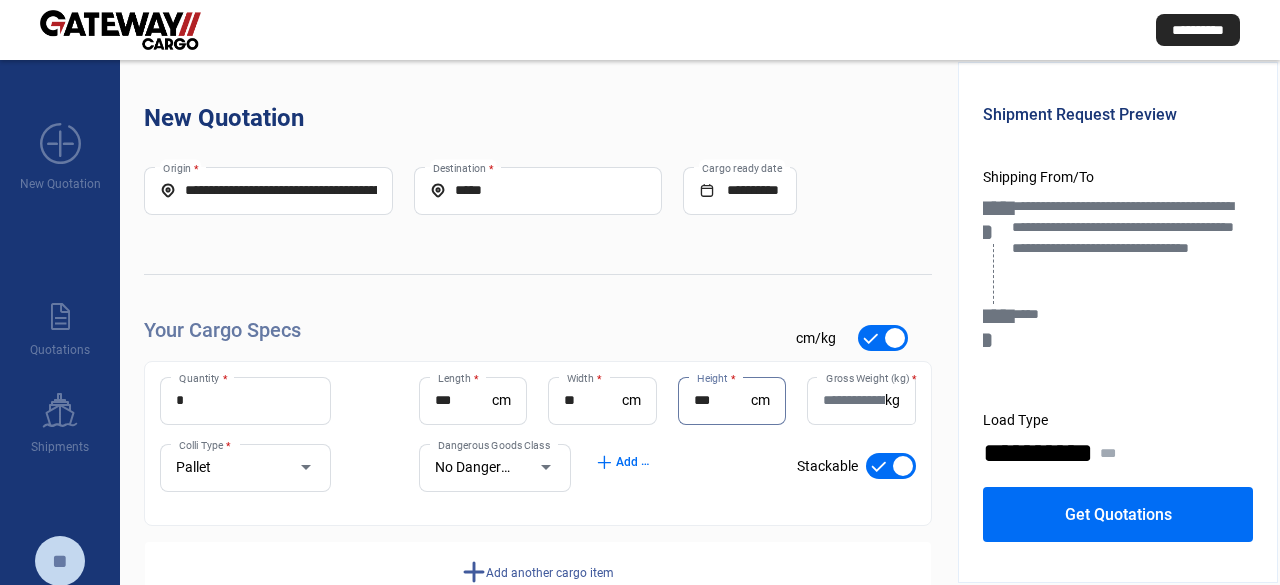 type on "***" 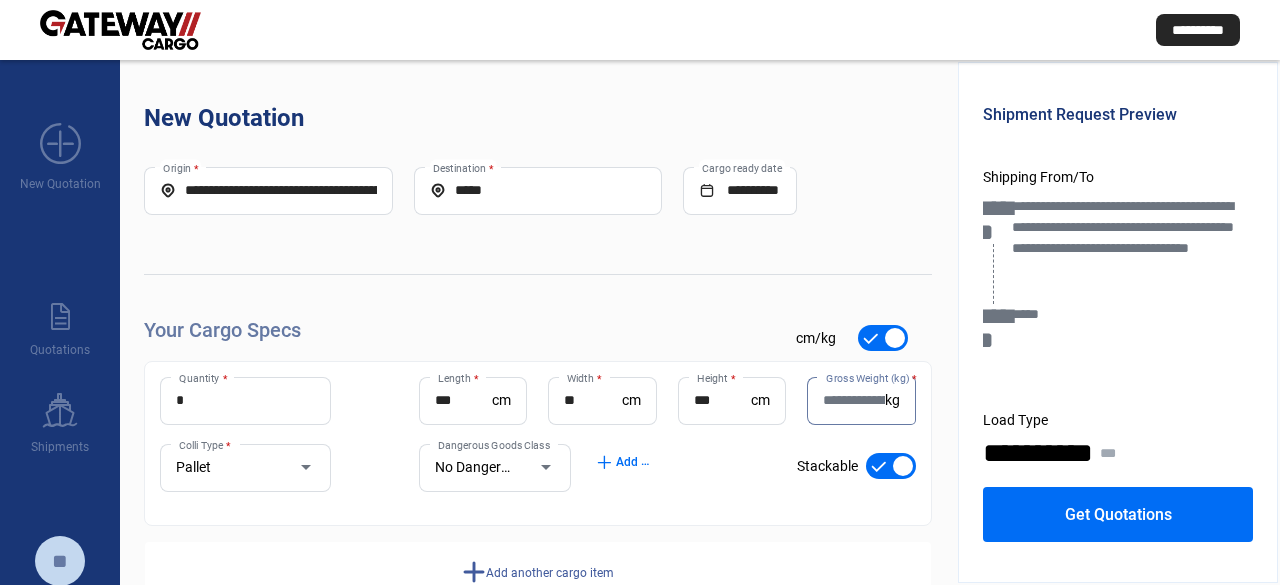 click on "Gross Weight (kg)  *" at bounding box center [853, 400] 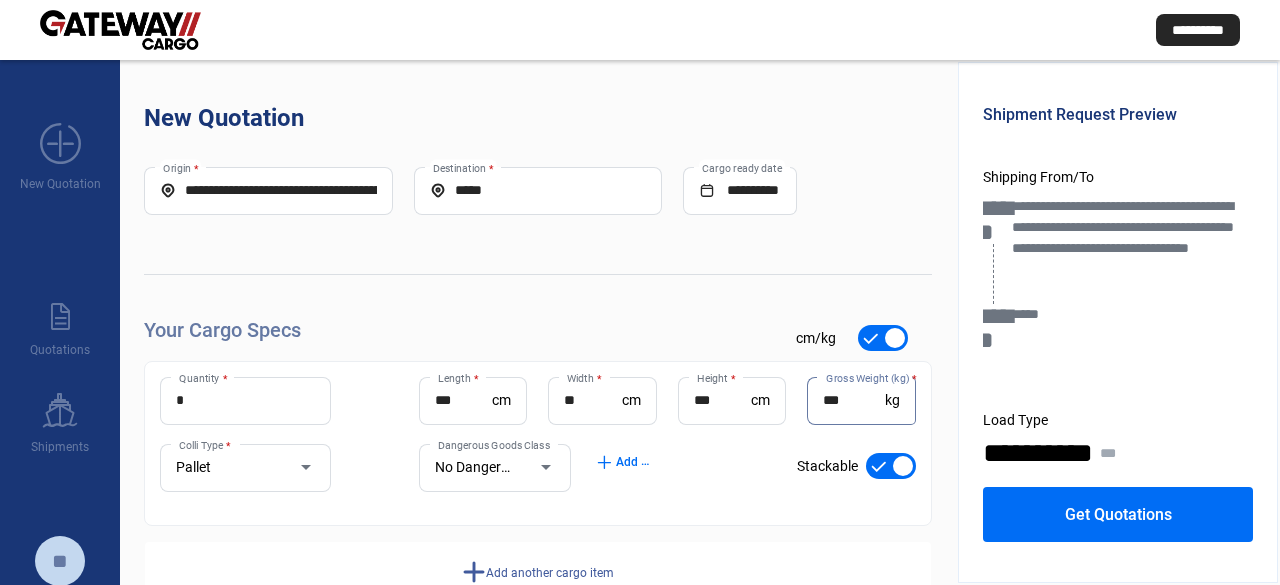 scroll, scrollTop: 57, scrollLeft: 0, axis: vertical 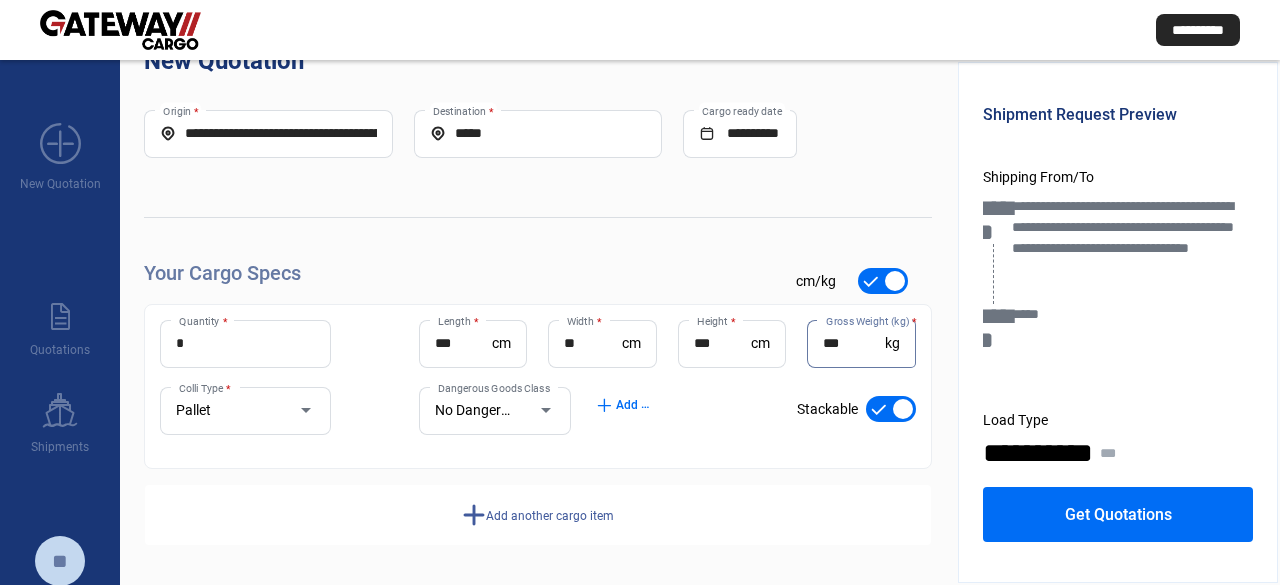 type on "***" 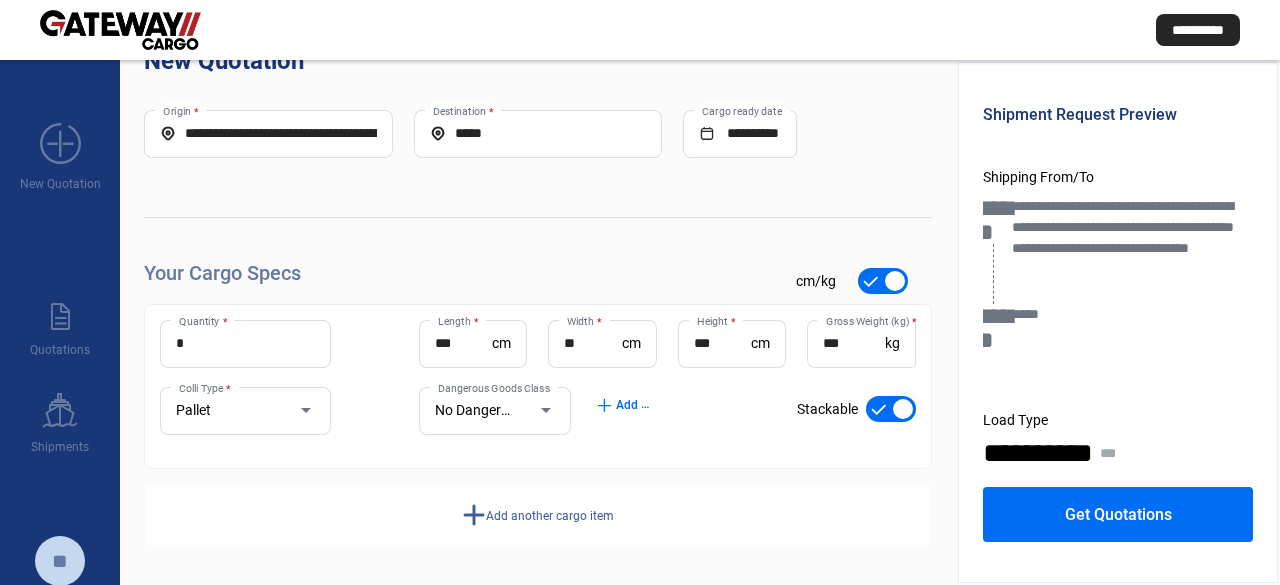 click at bounding box center [903, 409] 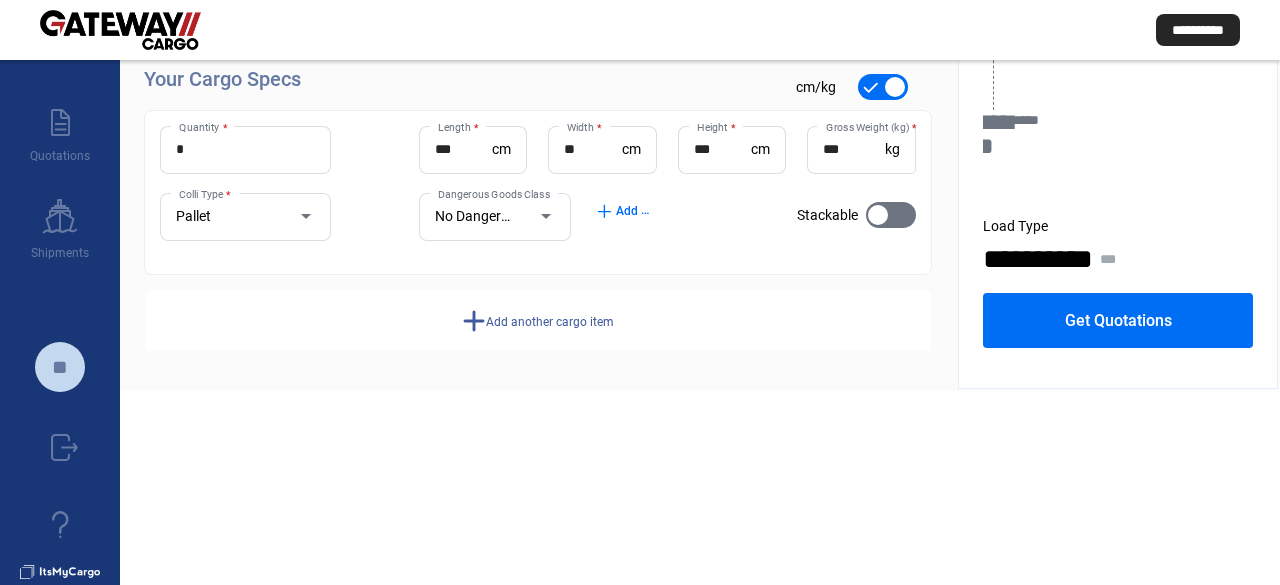 scroll, scrollTop: 200, scrollLeft: 0, axis: vertical 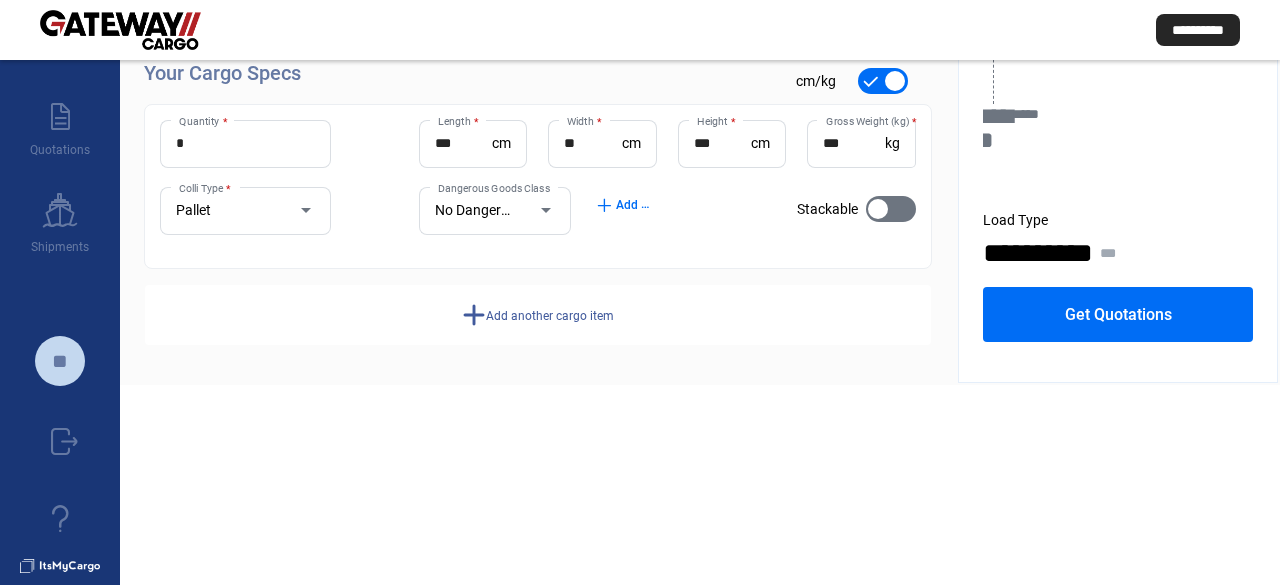 click on "add  Add another cargo item" 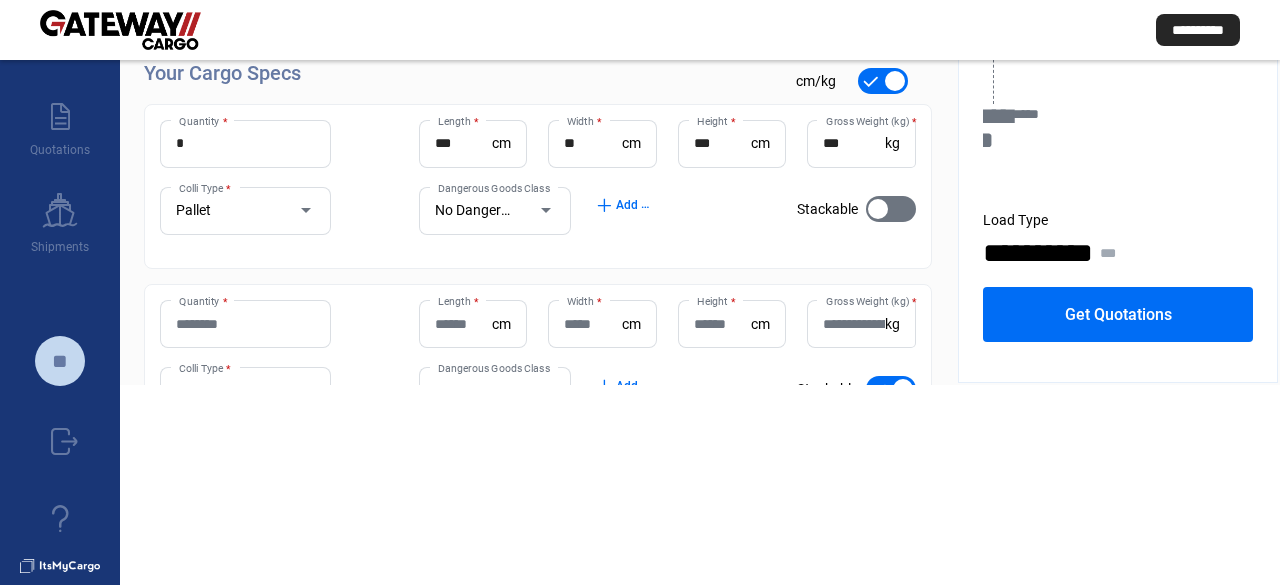 click on "Quantity *" 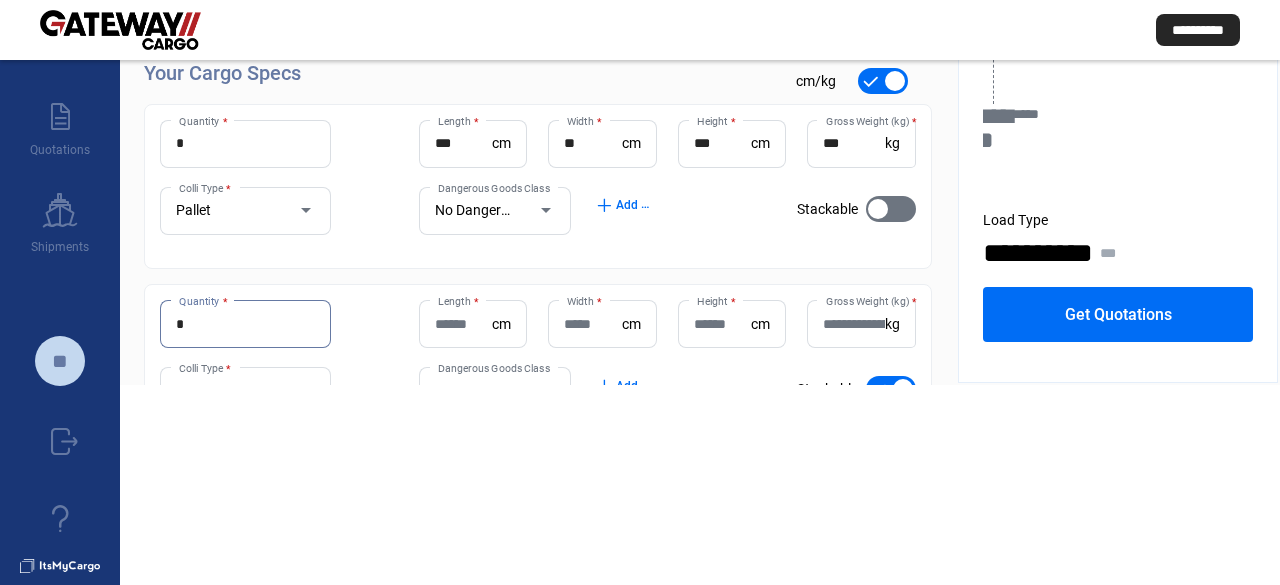 type on "*" 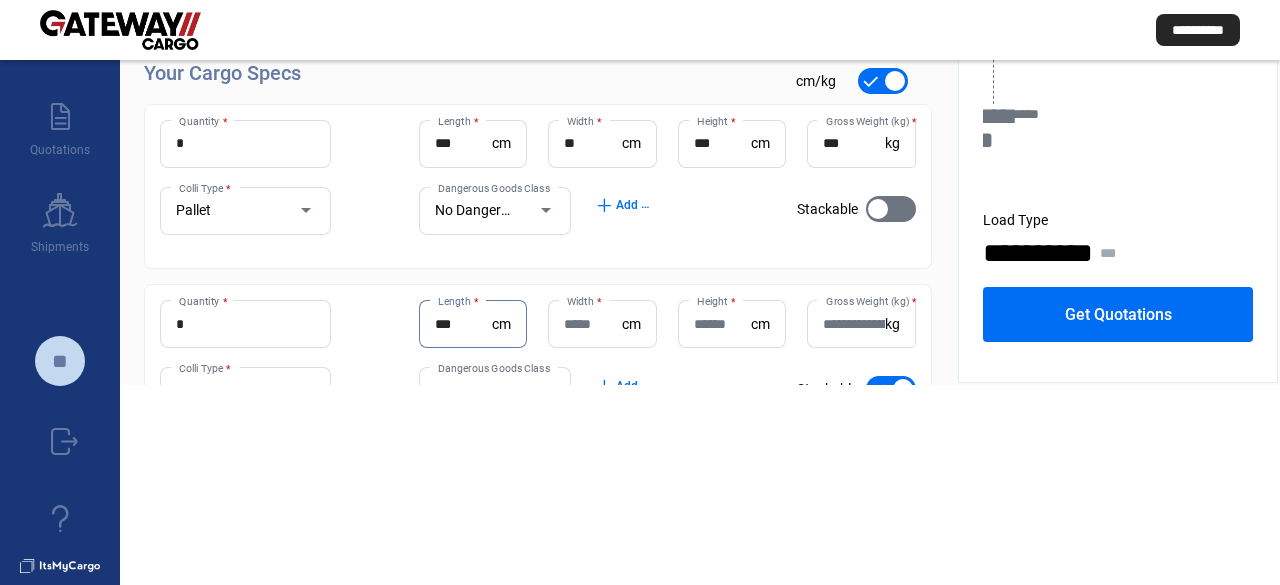 type on "***" 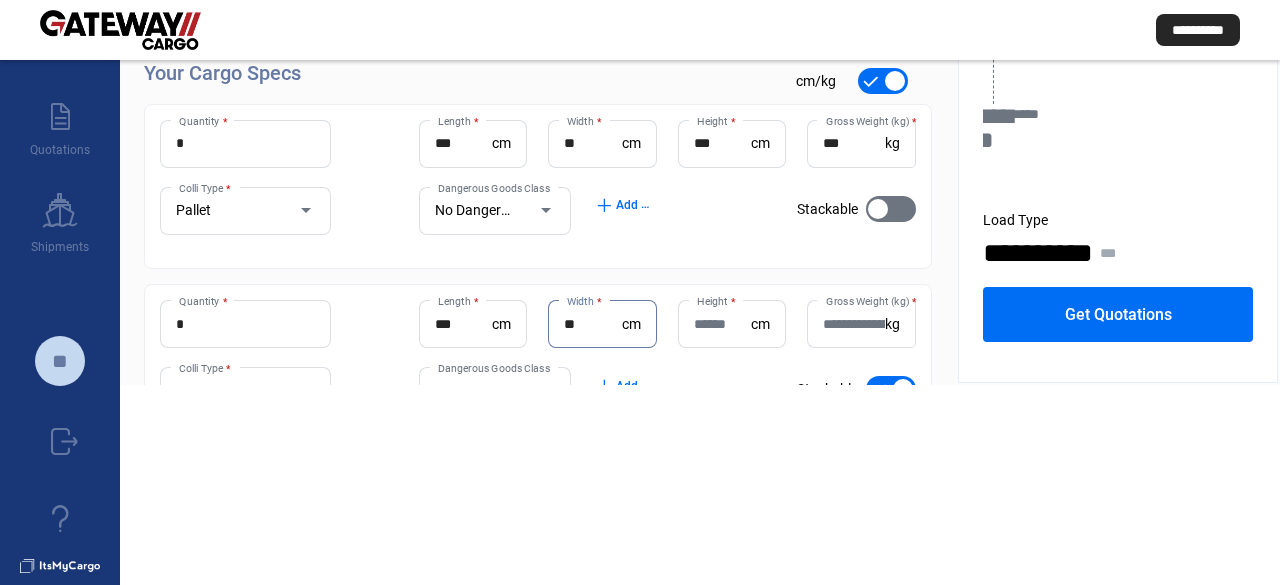type on "**" 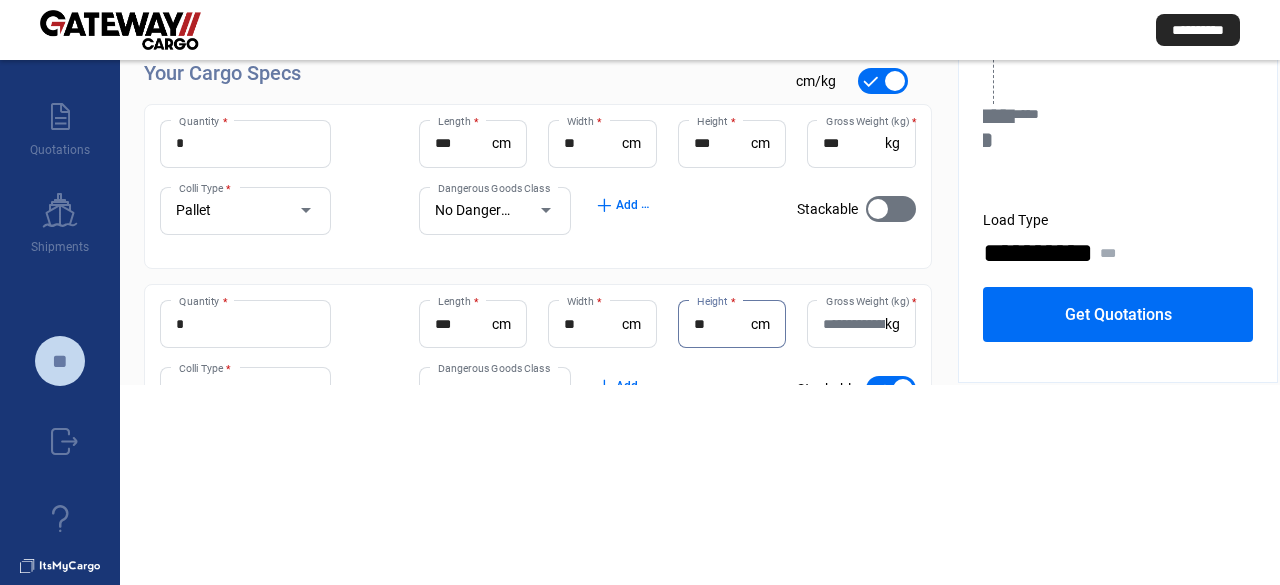 type on "**" 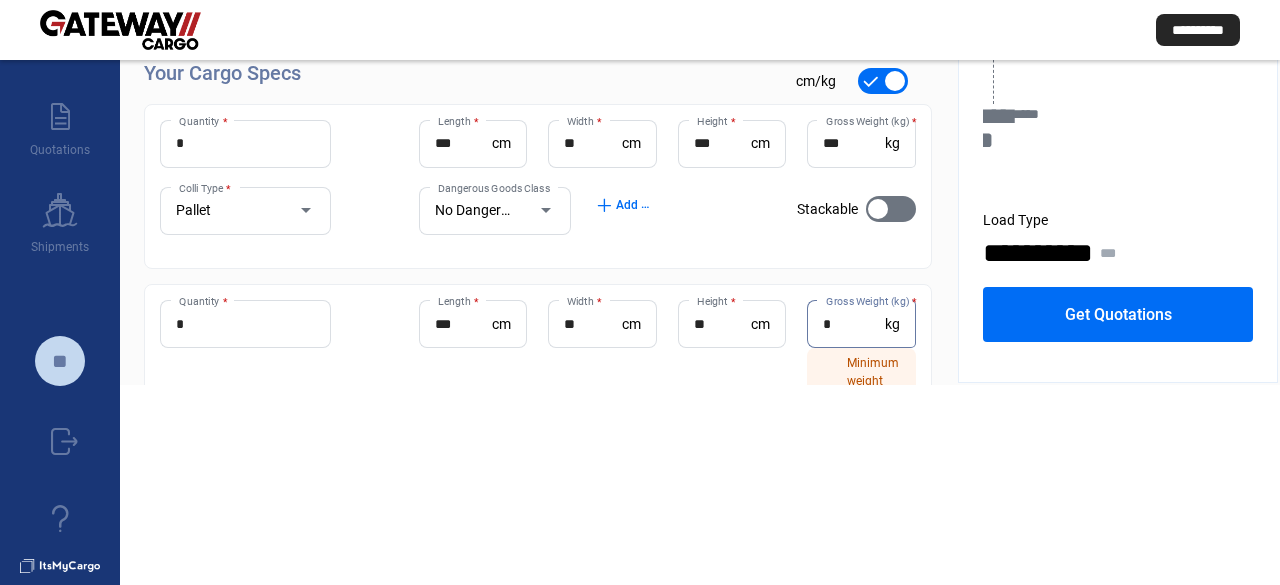 type on "*" 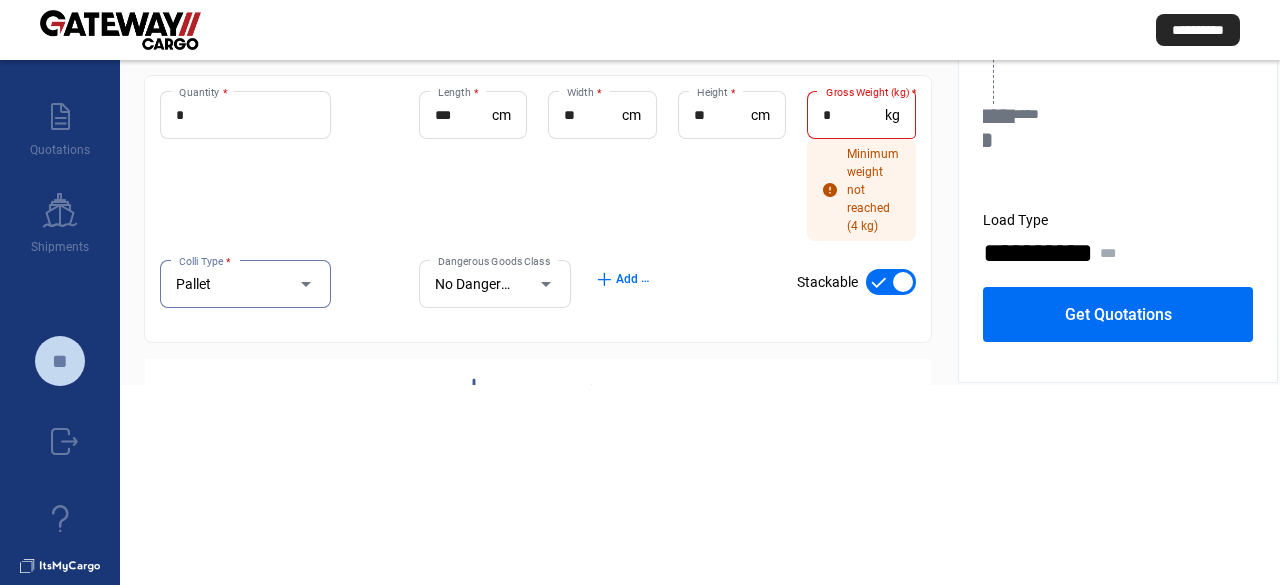 scroll, scrollTop: 139, scrollLeft: 0, axis: vertical 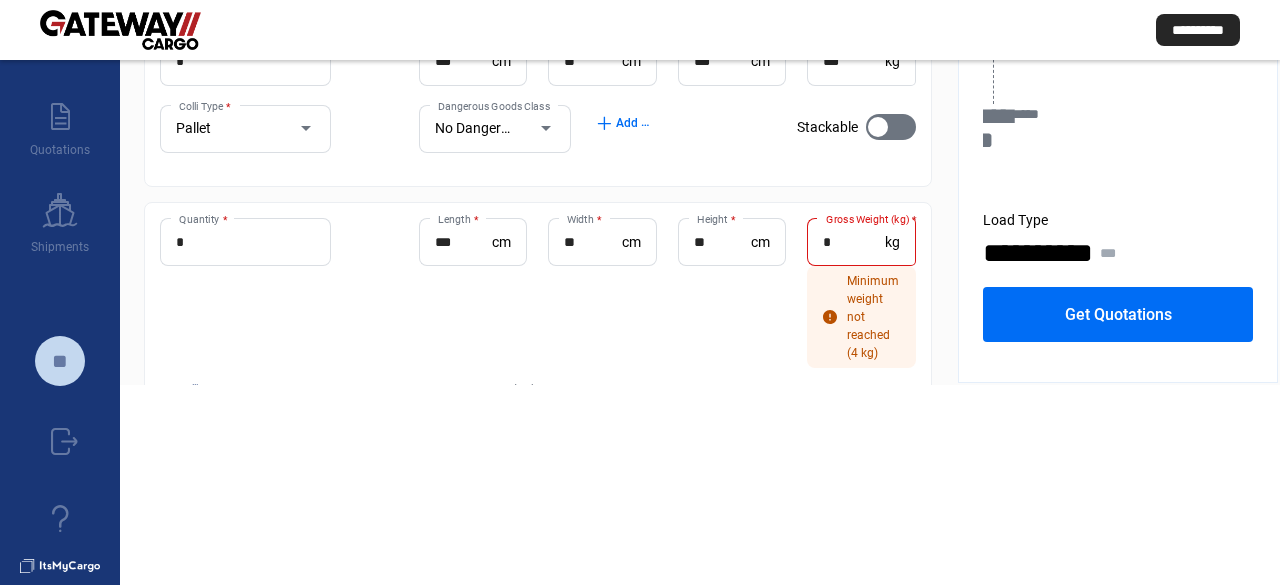 click on "* Gross Weight (kg)  *" 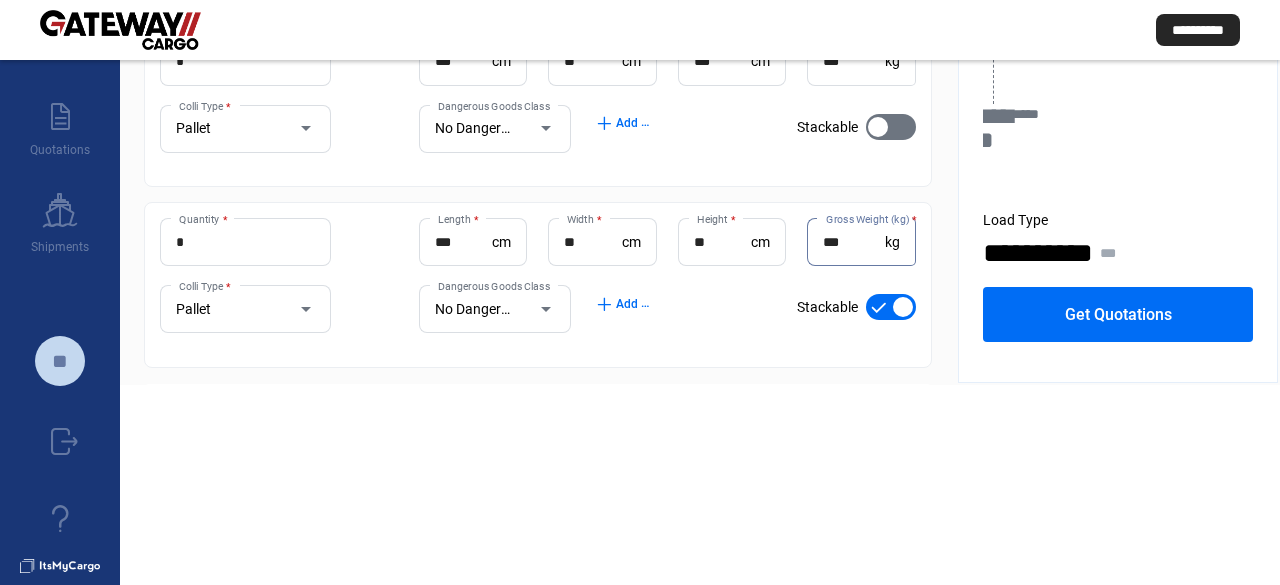 type on "***" 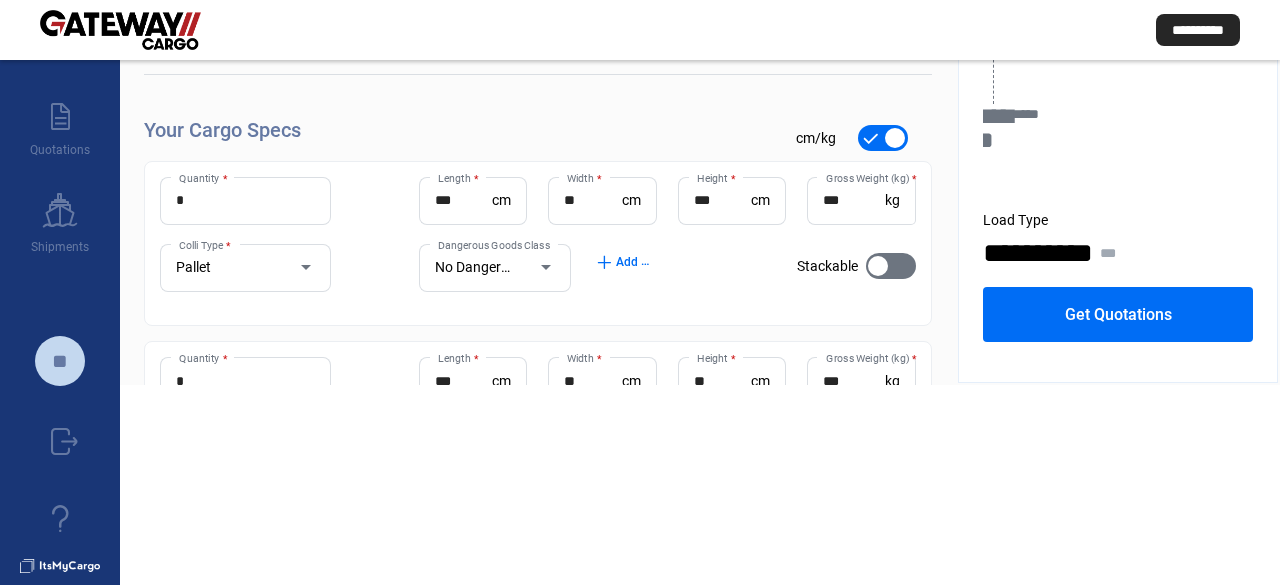 scroll, scrollTop: 100, scrollLeft: 0, axis: vertical 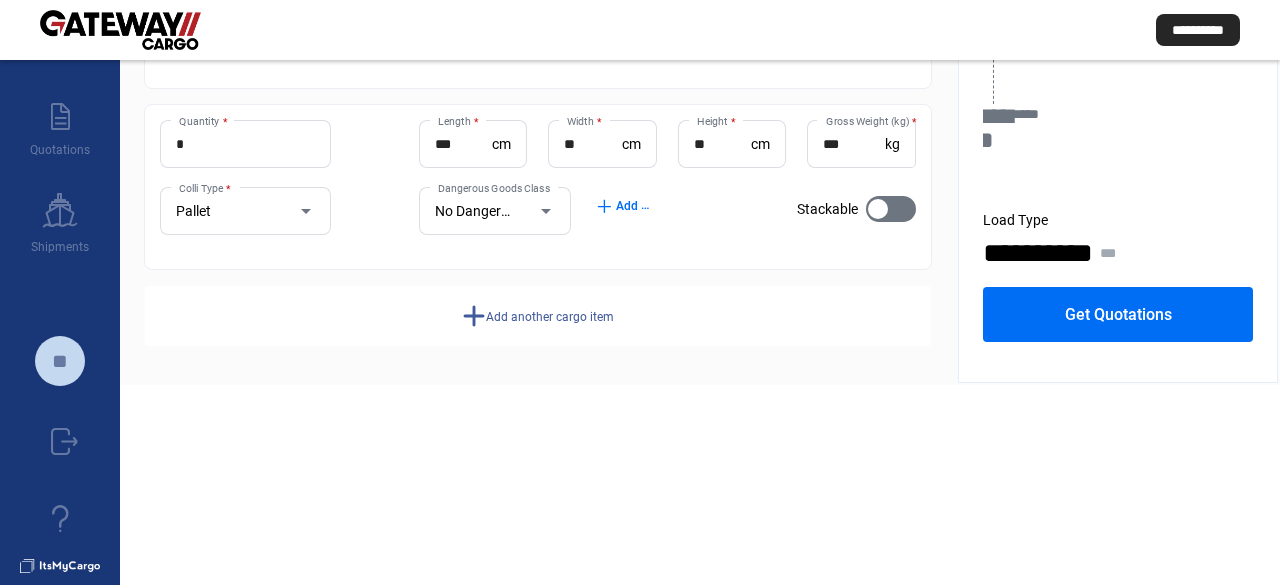 click on "Add another cargo item" 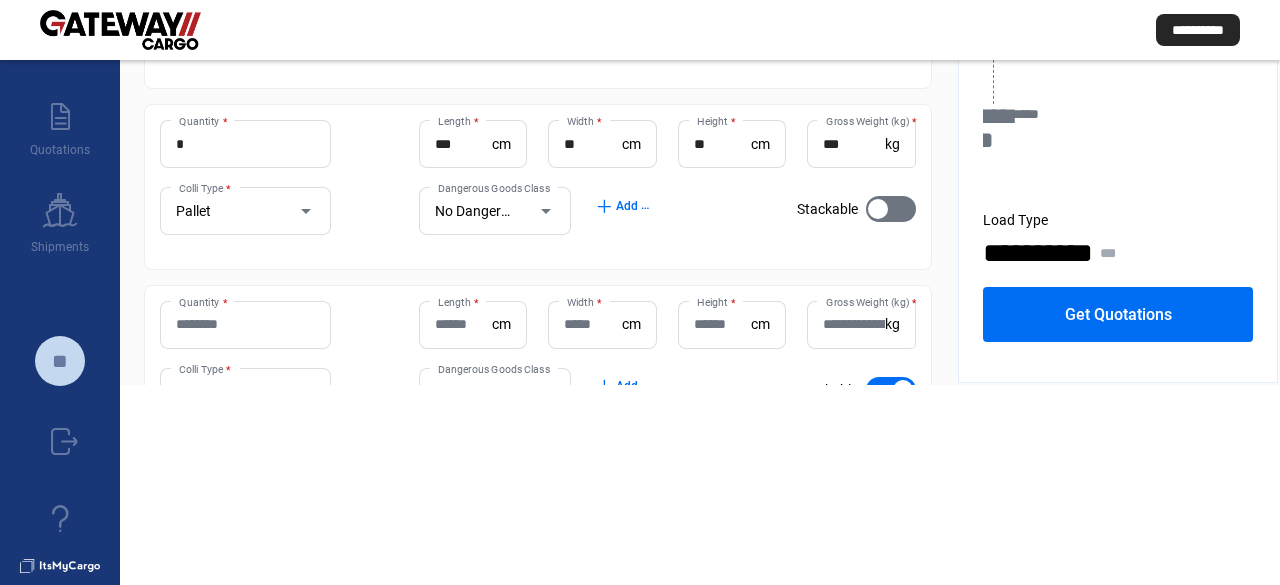 click on "Quantity *" at bounding box center [245, 324] 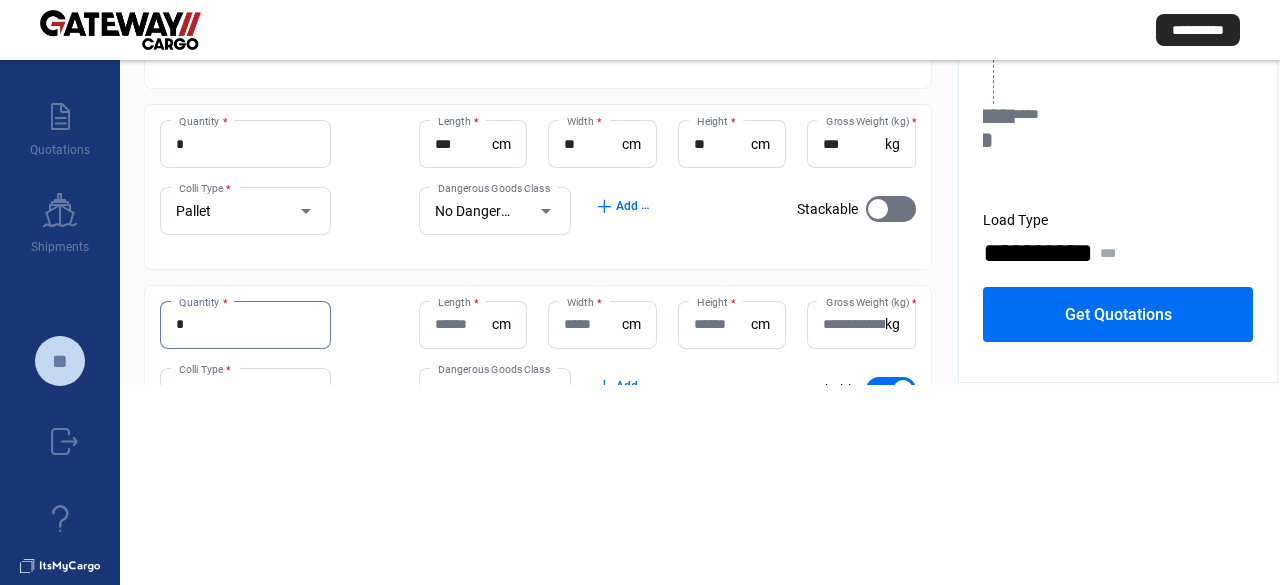type on "*" 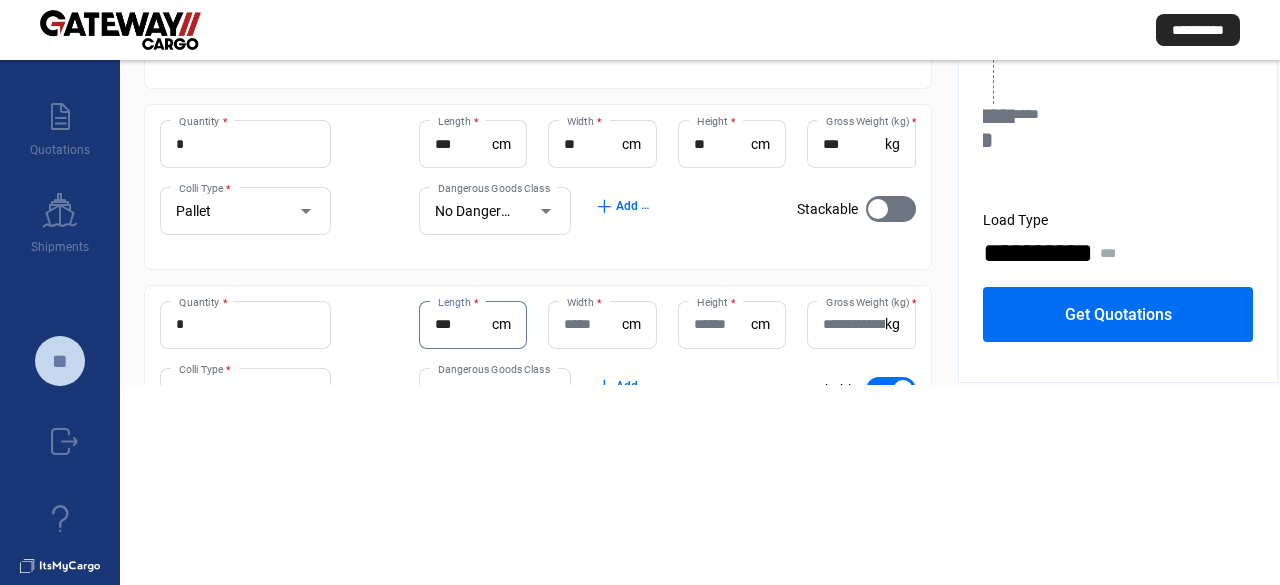 type on "***" 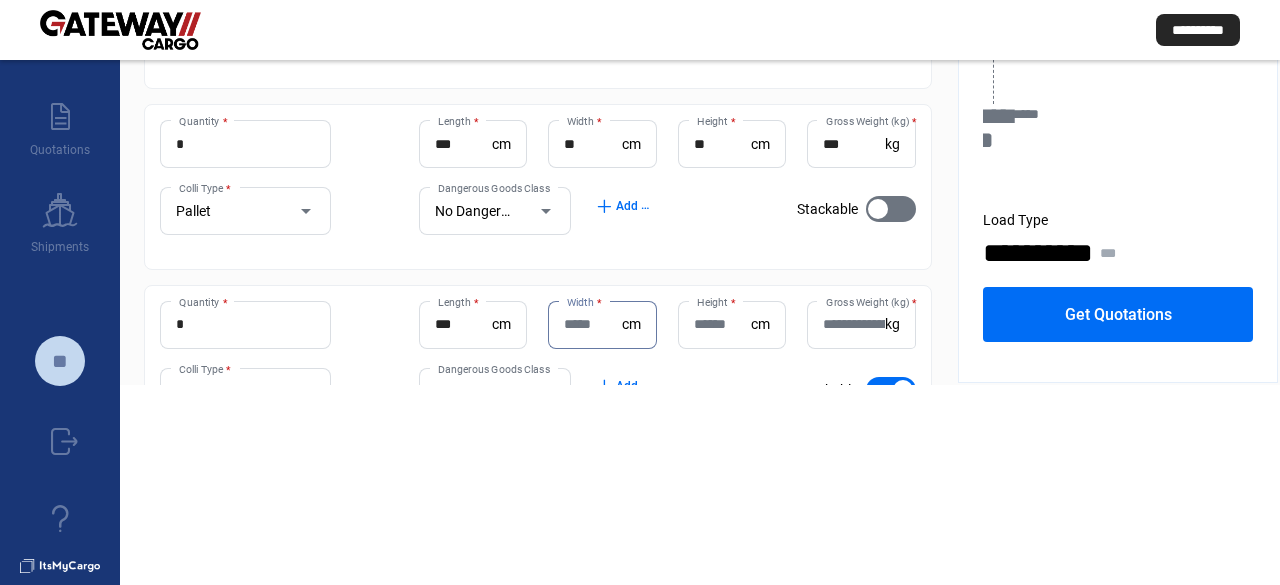 click on "Width  *" at bounding box center (592, 324) 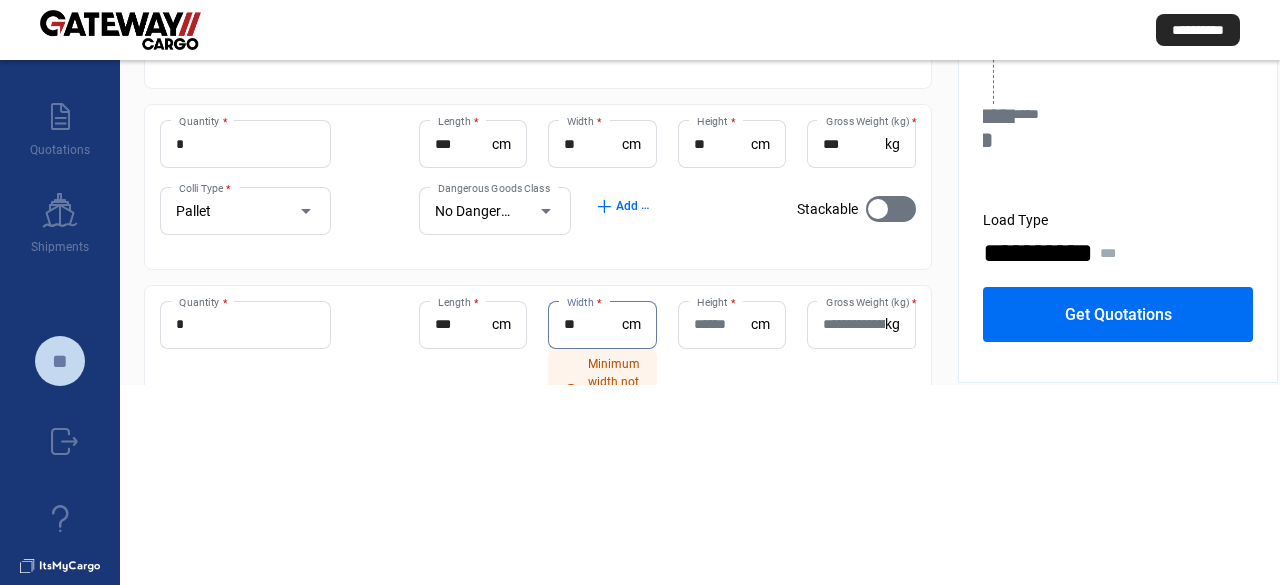 type on "**" 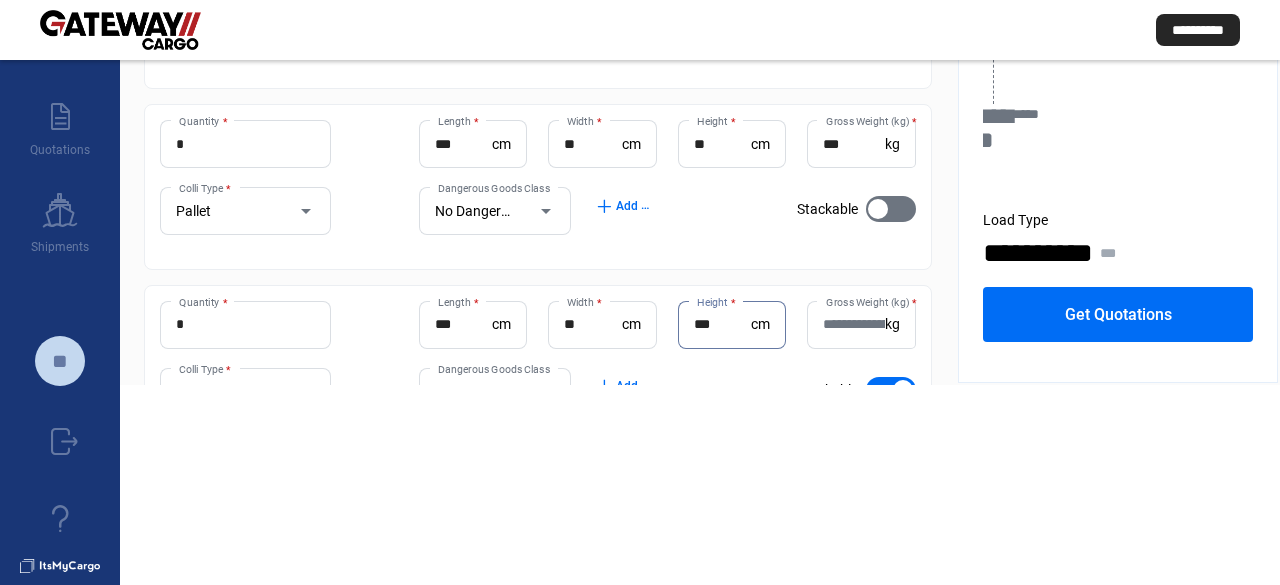 click on "***" at bounding box center (722, 324) 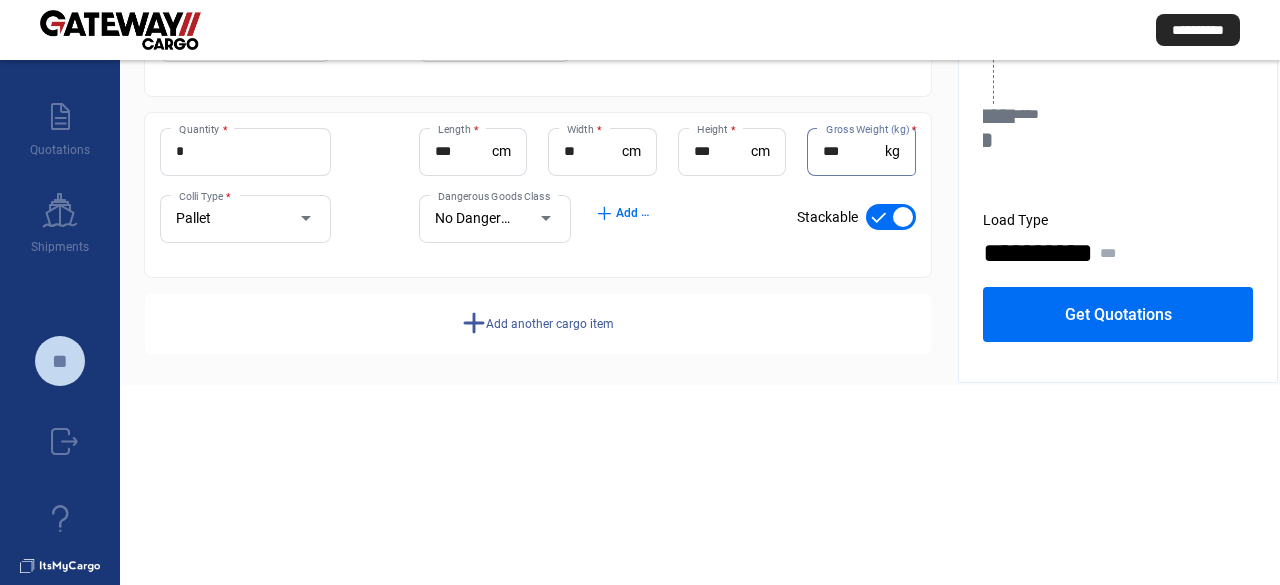 scroll, scrollTop: 417, scrollLeft: 0, axis: vertical 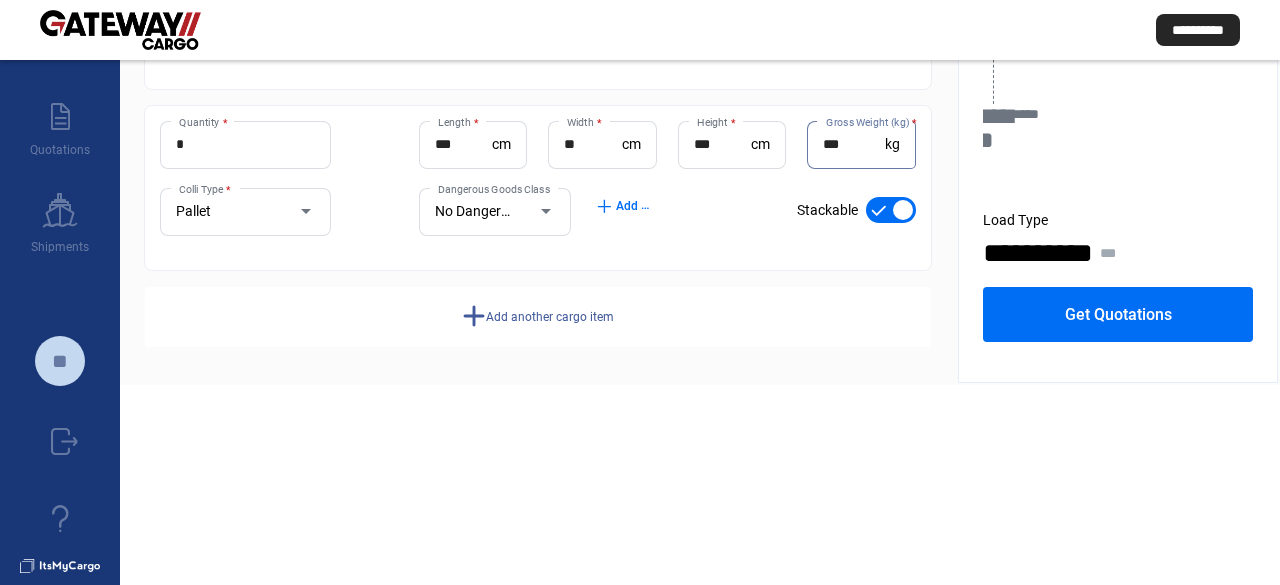 type on "***" 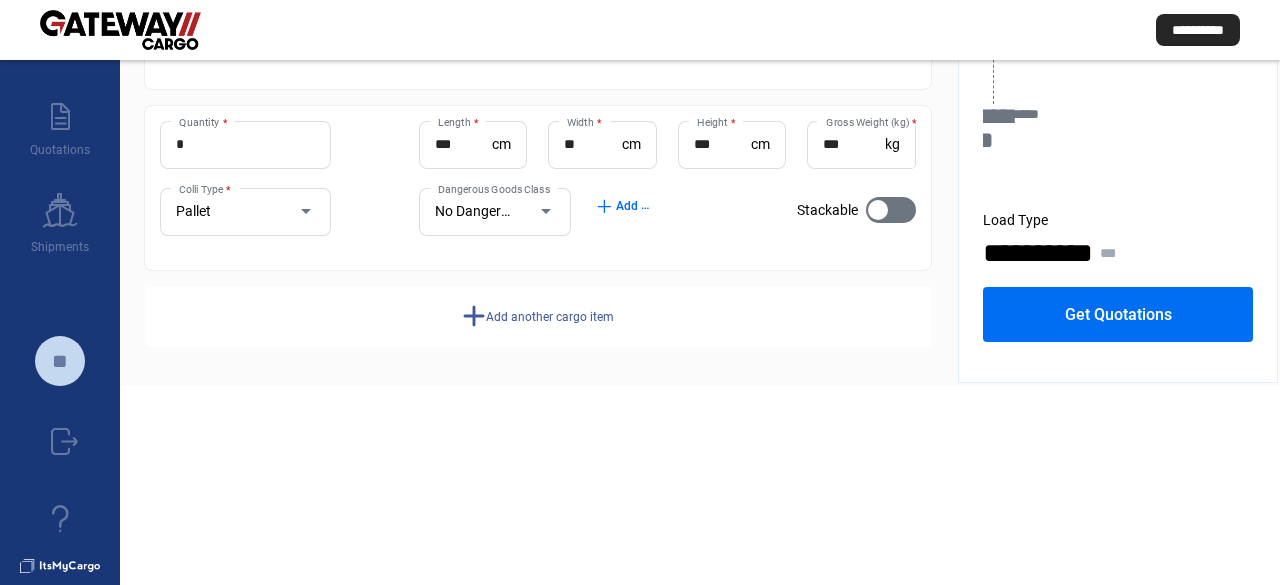 click on "add  Add another cargo item" 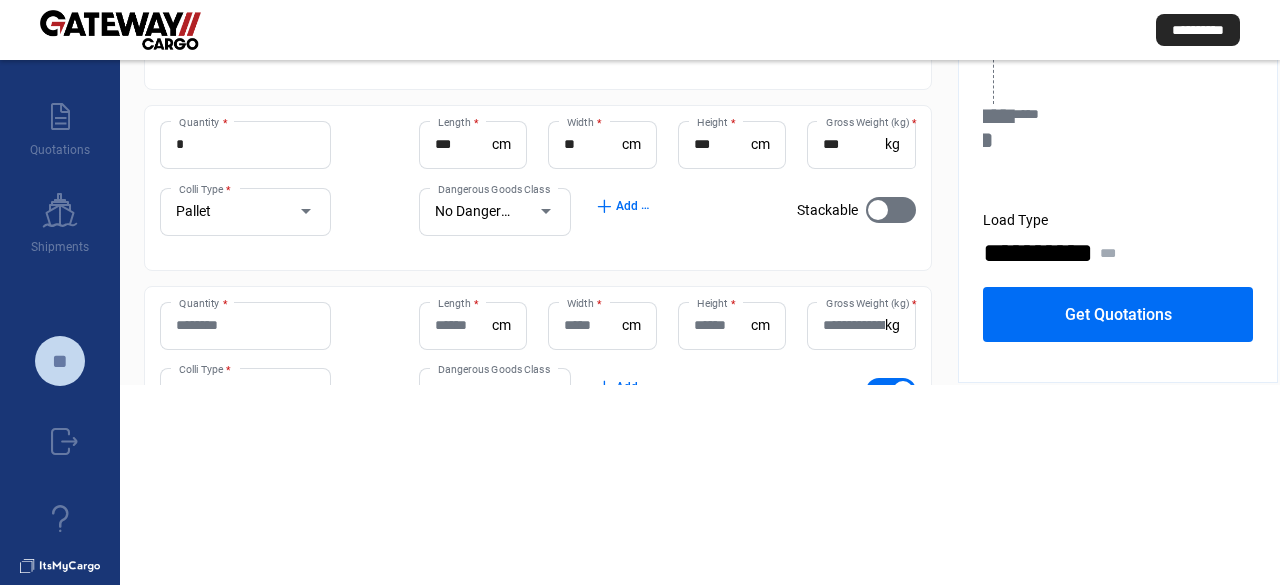 click on "Quantity *" 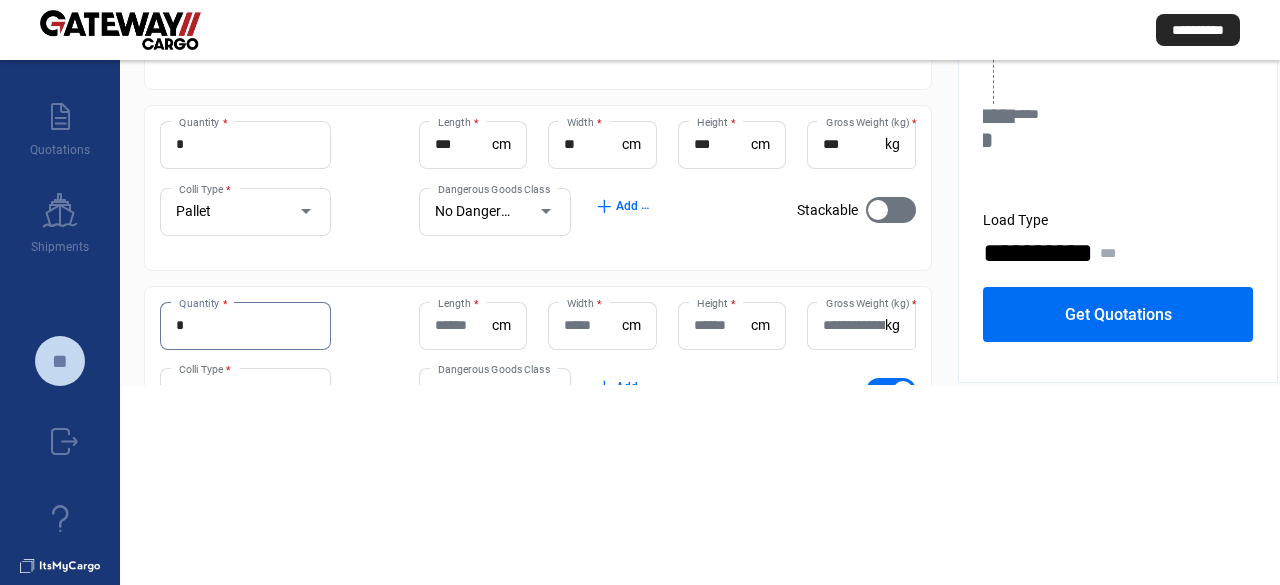 type on "*" 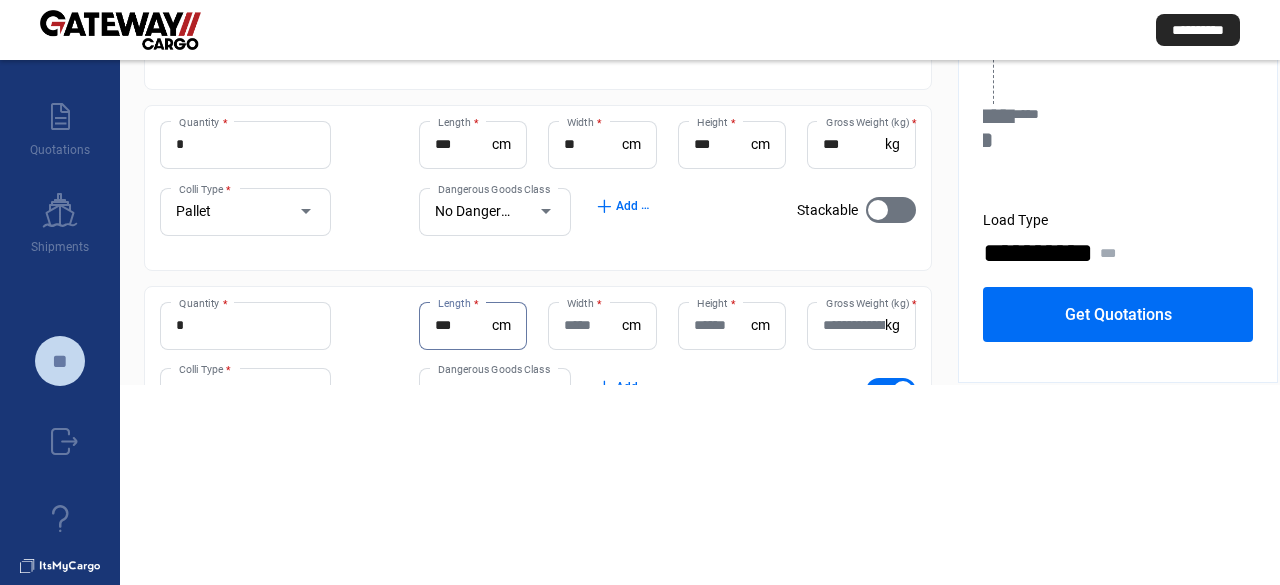 type on "***" 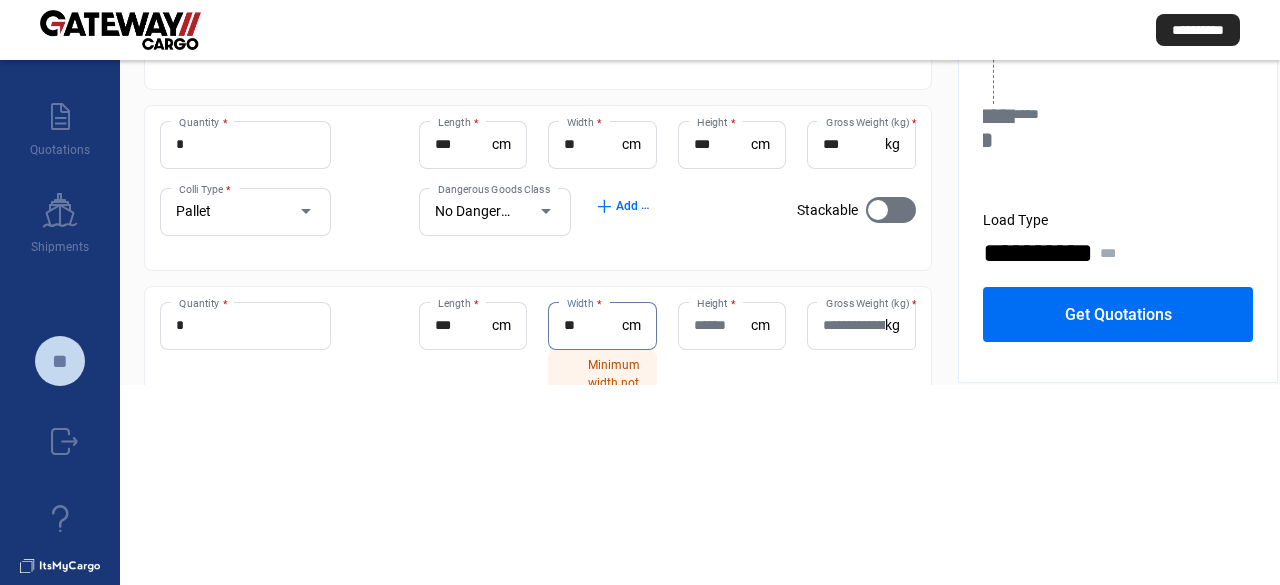 type on "**" 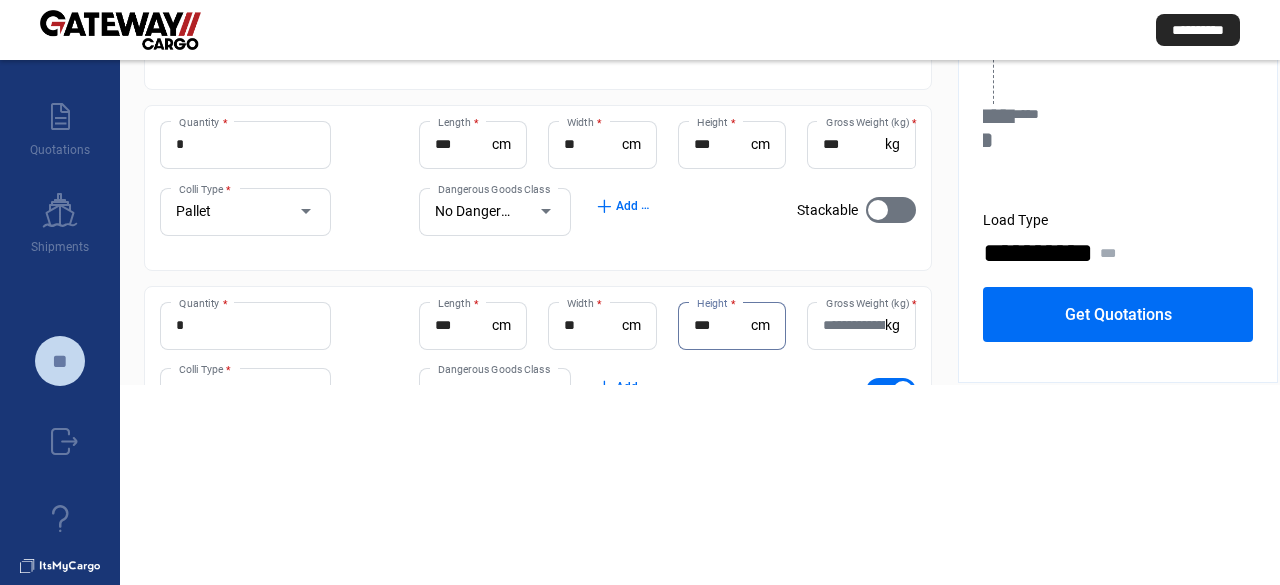 type on "***" 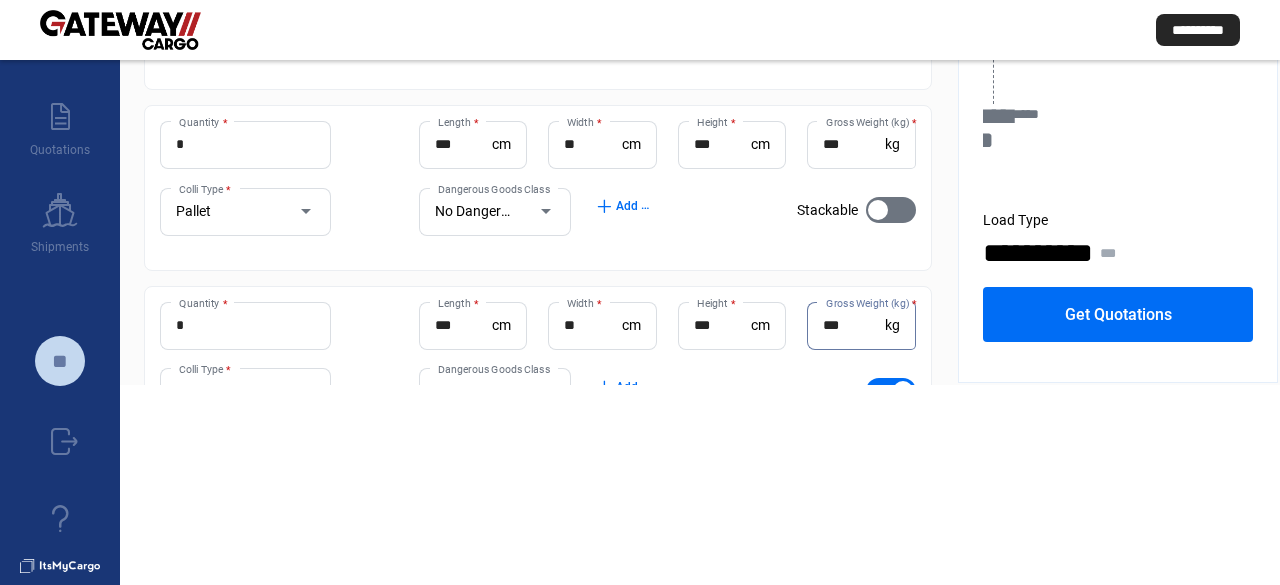 scroll, scrollTop: 517, scrollLeft: 0, axis: vertical 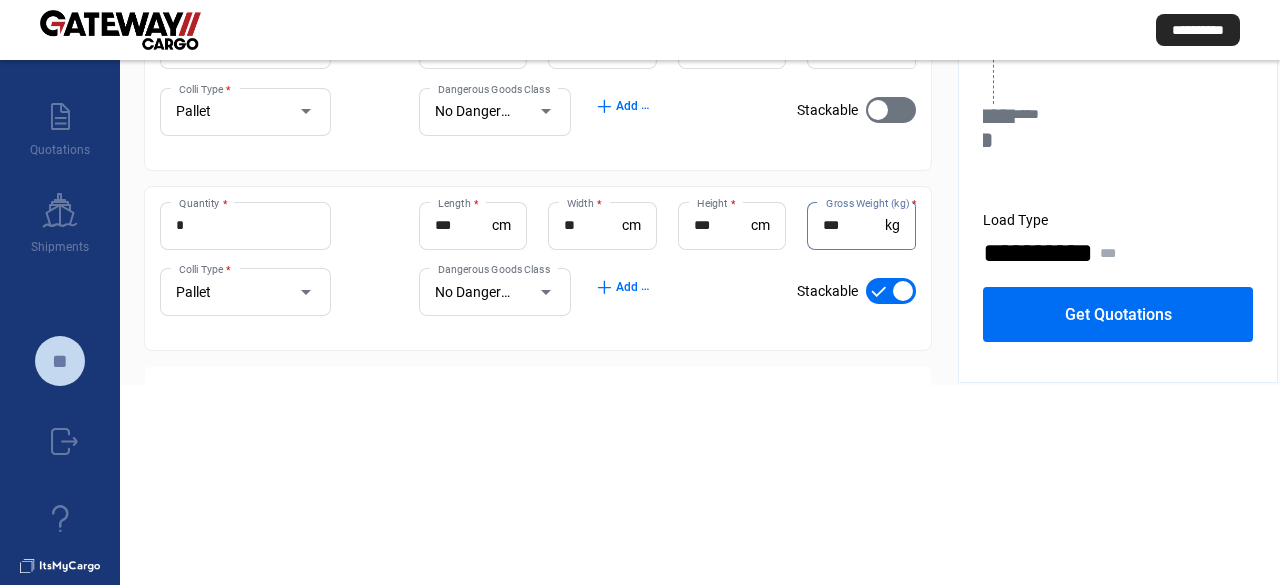 type on "***" 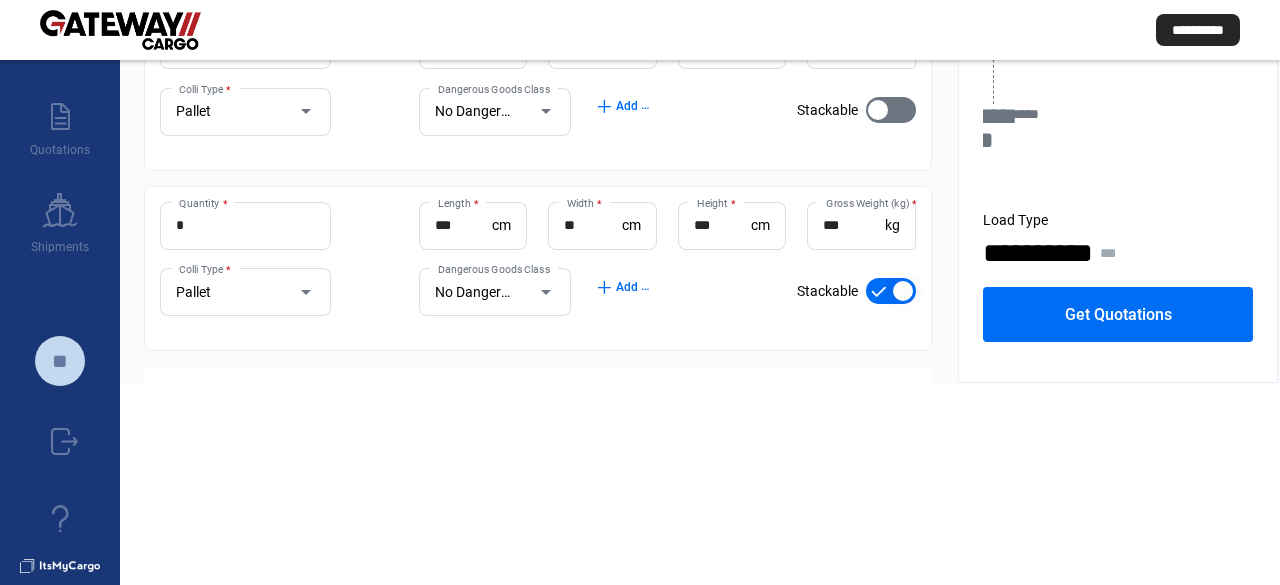 click at bounding box center (903, 291) 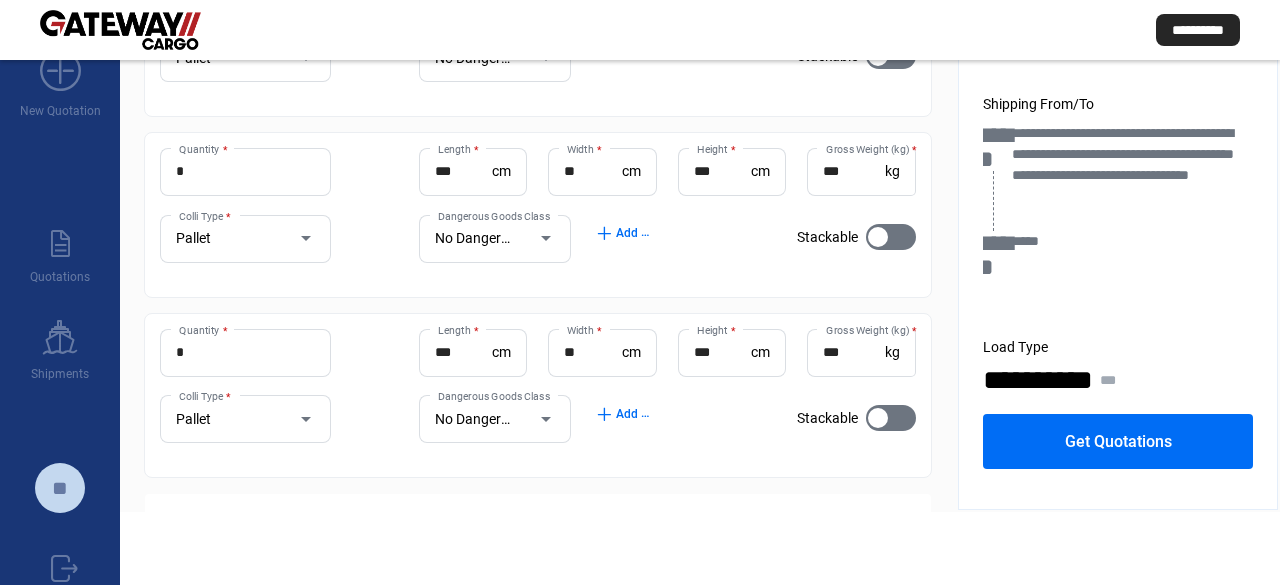 scroll, scrollTop: 0, scrollLeft: 0, axis: both 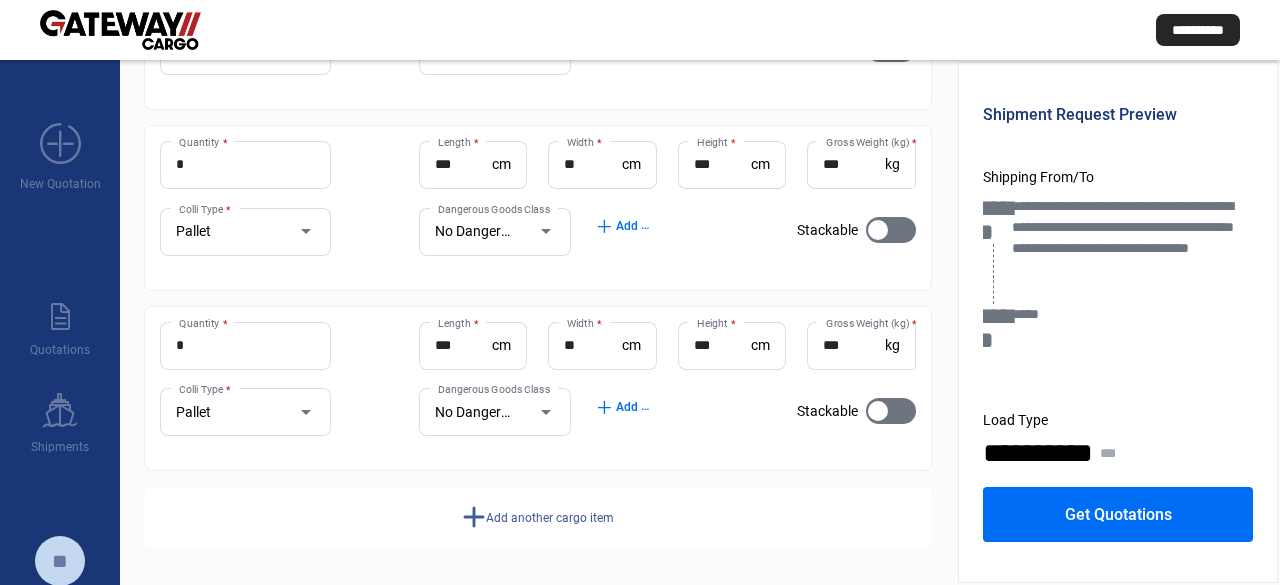 click on "Get Quotations" 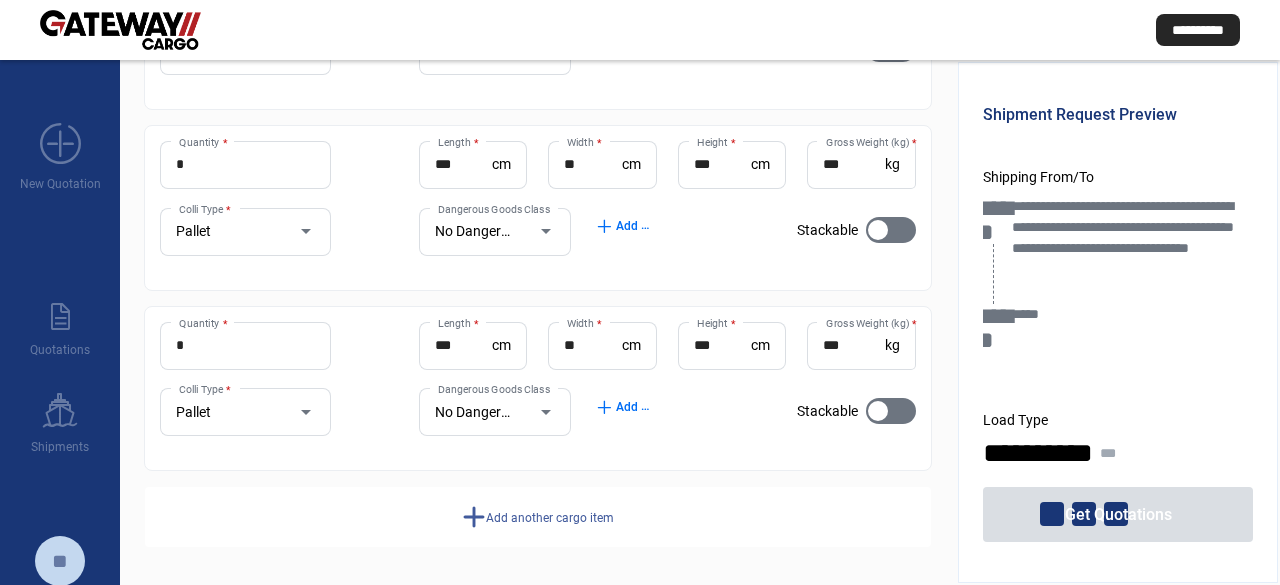 scroll, scrollTop: 400, scrollLeft: 0, axis: vertical 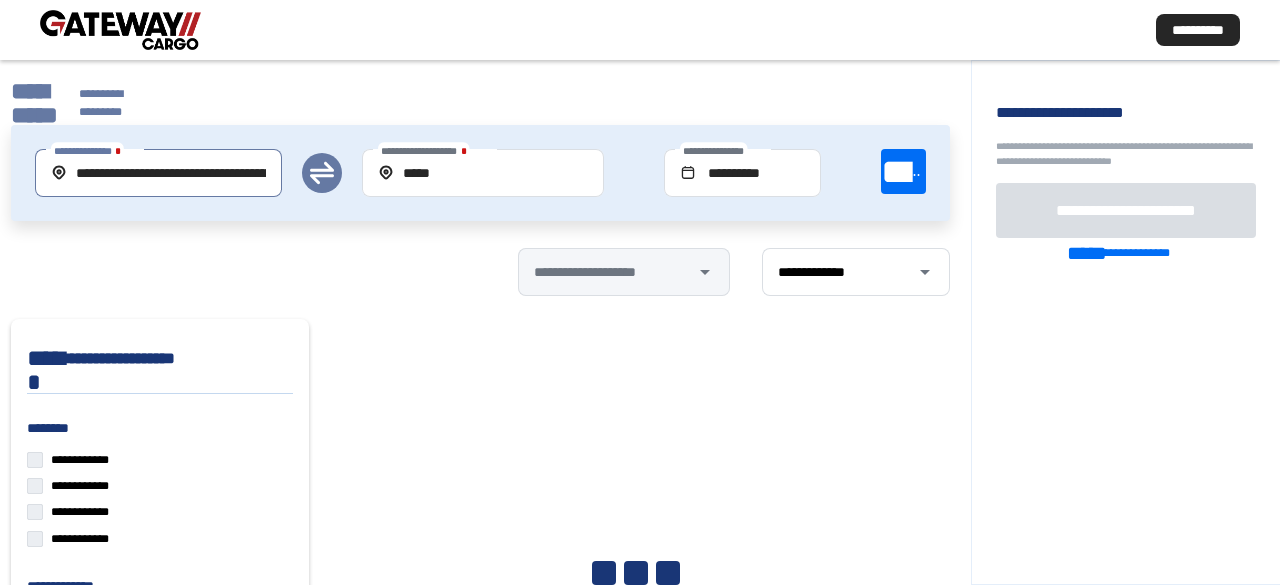 click on "**********" at bounding box center [158, 173] 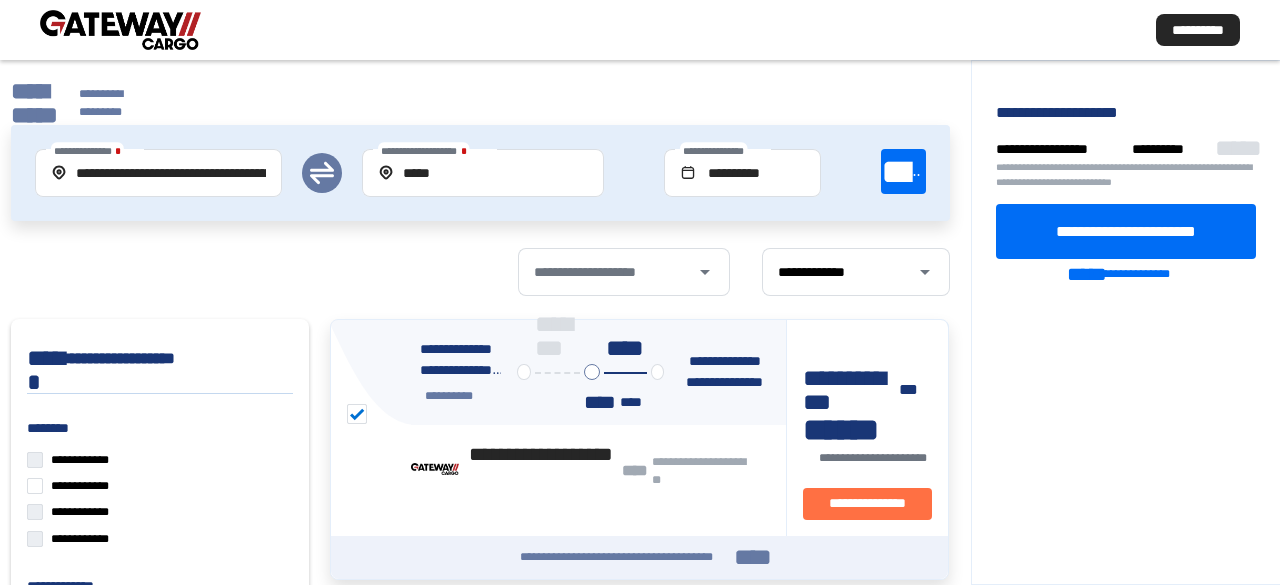 click on "**********" 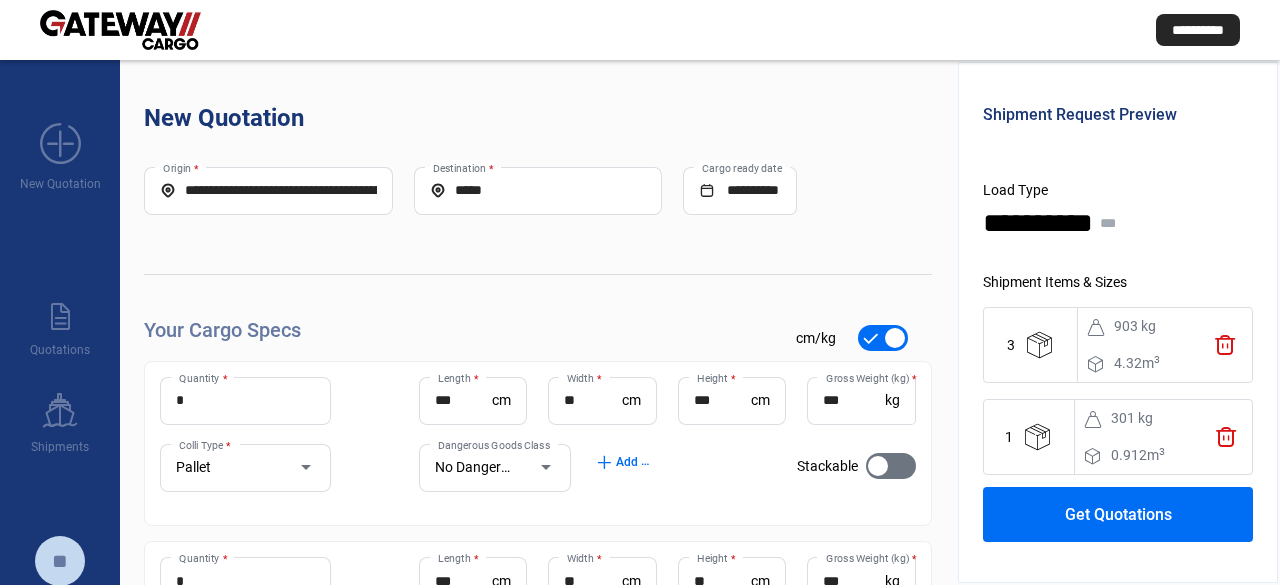 scroll, scrollTop: 388, scrollLeft: 0, axis: vertical 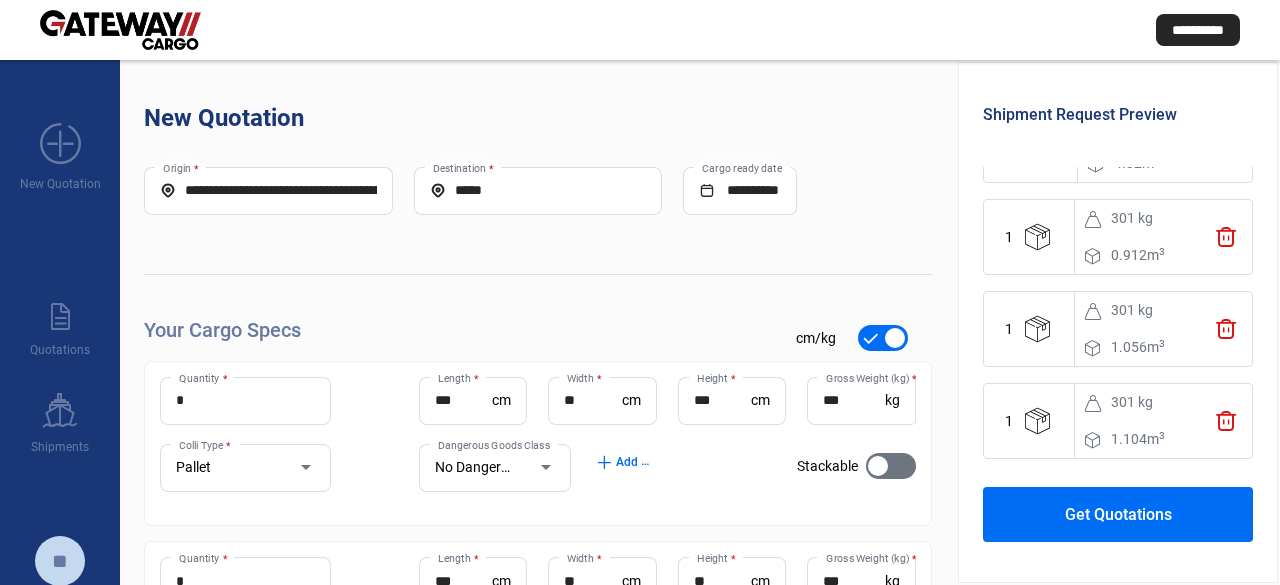 click on "Get Quotations" 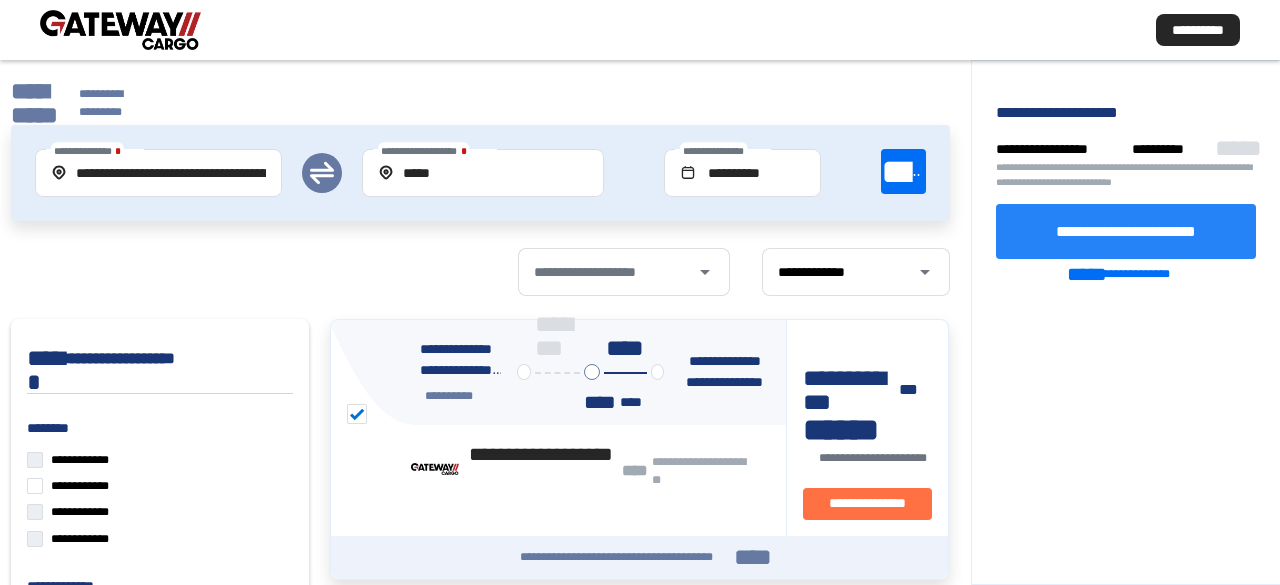 click on "**********" 